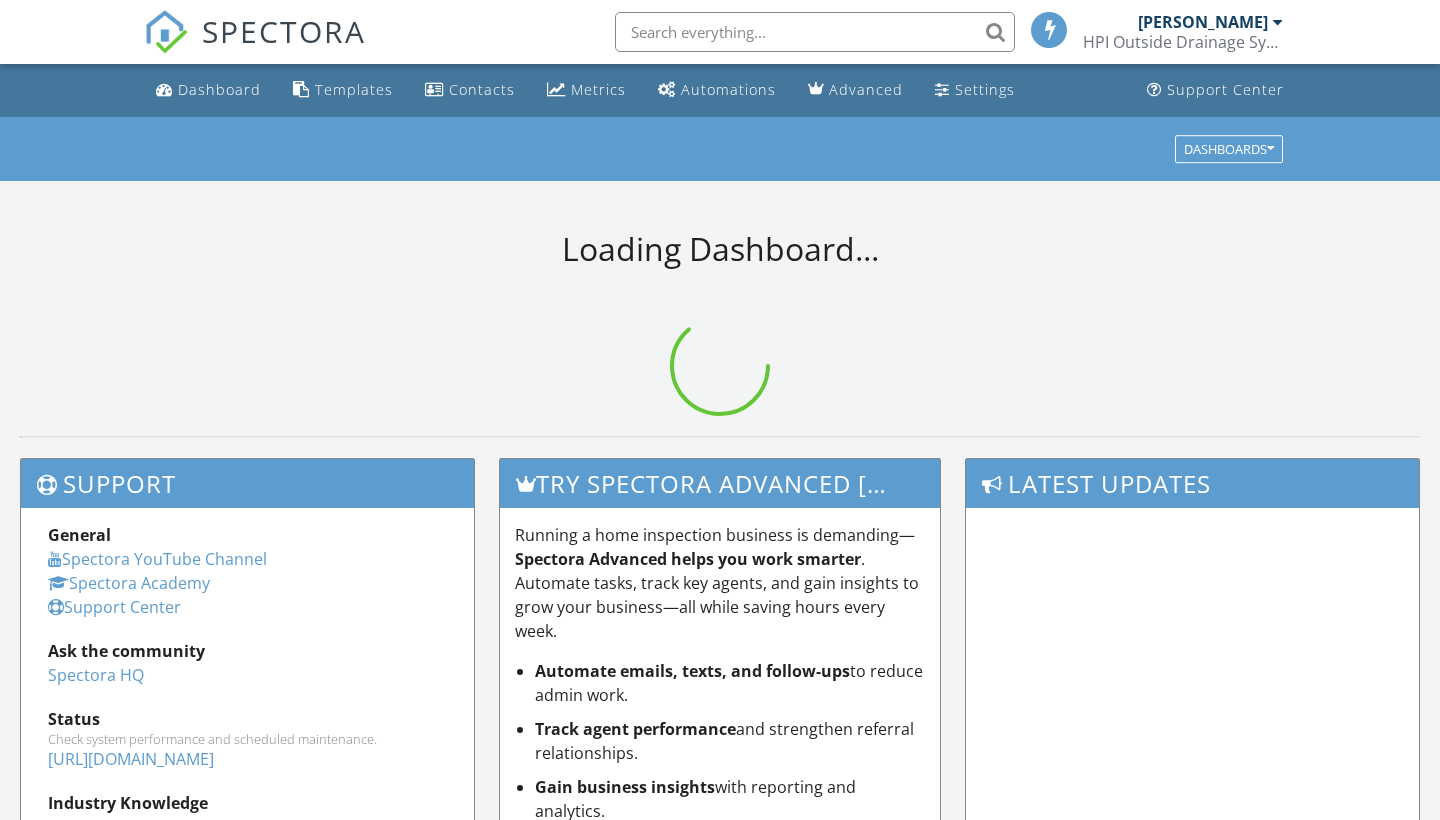 scroll, scrollTop: 0, scrollLeft: 0, axis: both 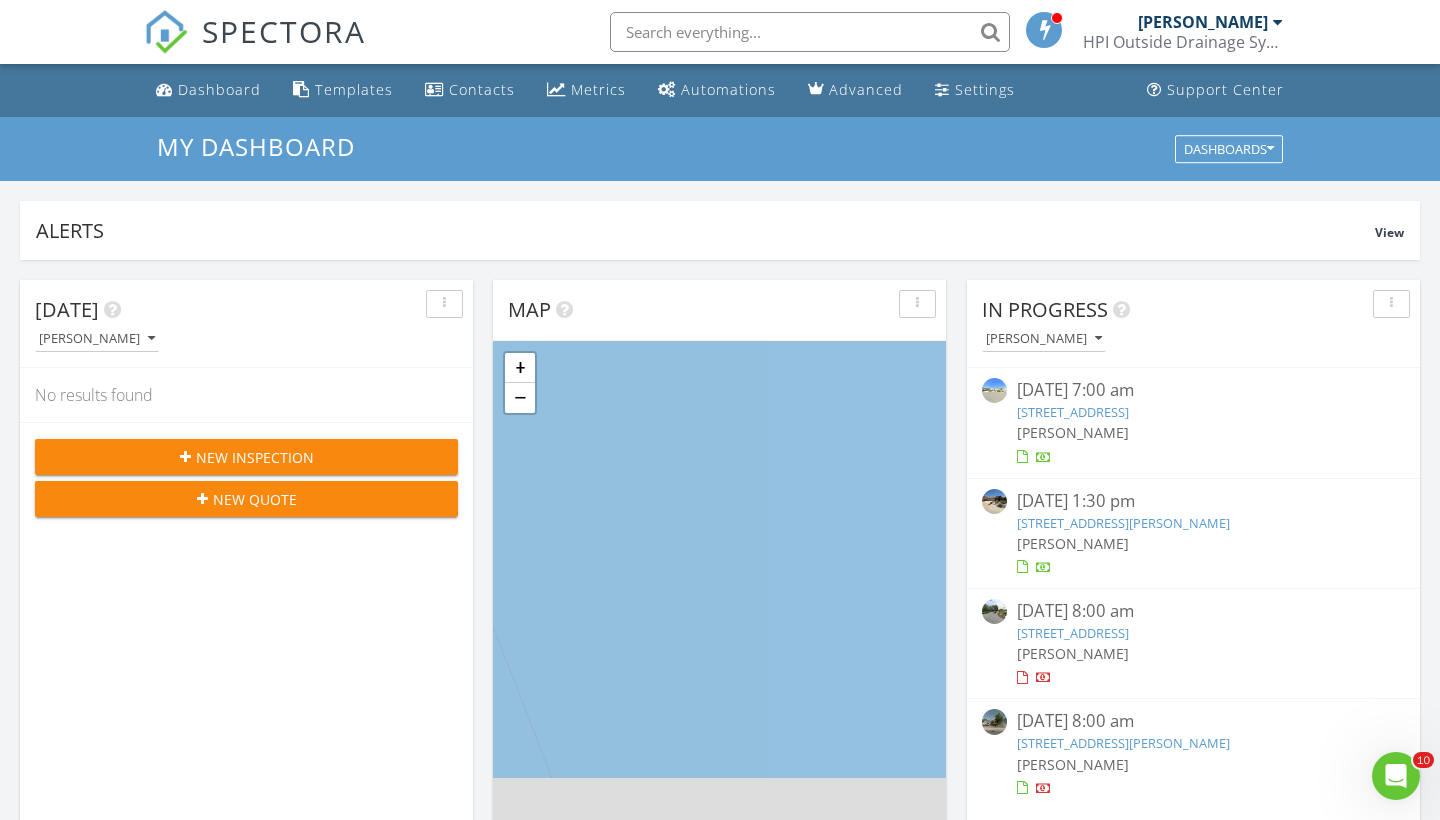 click on "[DATE]
[PERSON_NAME]
No results found       New Inspection     New Quote         Map               + − Leaflet  |  © MapTiler   © OpenStreetMap contributors     In Progress
[PERSON_NAME]
[DATE] 7:00 am   [STREET_ADDRESS]
[PERSON_NAME]
[DATE] 1:30 pm   [STREET_ADDRESS][PERSON_NAME]
[PERSON_NAME]
[DATE] 8:00 am   [STREET_ADDRESS]
[PERSON_NAME]
[DATE] 8:00 am   [STREET_ADDRESS][PERSON_NAME]
[PERSON_NAME]
Calendar                 [DATE] – [DATE] [DATE] list day week cal wk 4 wk month Sun Mon Tue Wed Thu Fri Sat 27 28
9a - 10a
[STREET_ADDRESS]" at bounding box center (720, 1170) 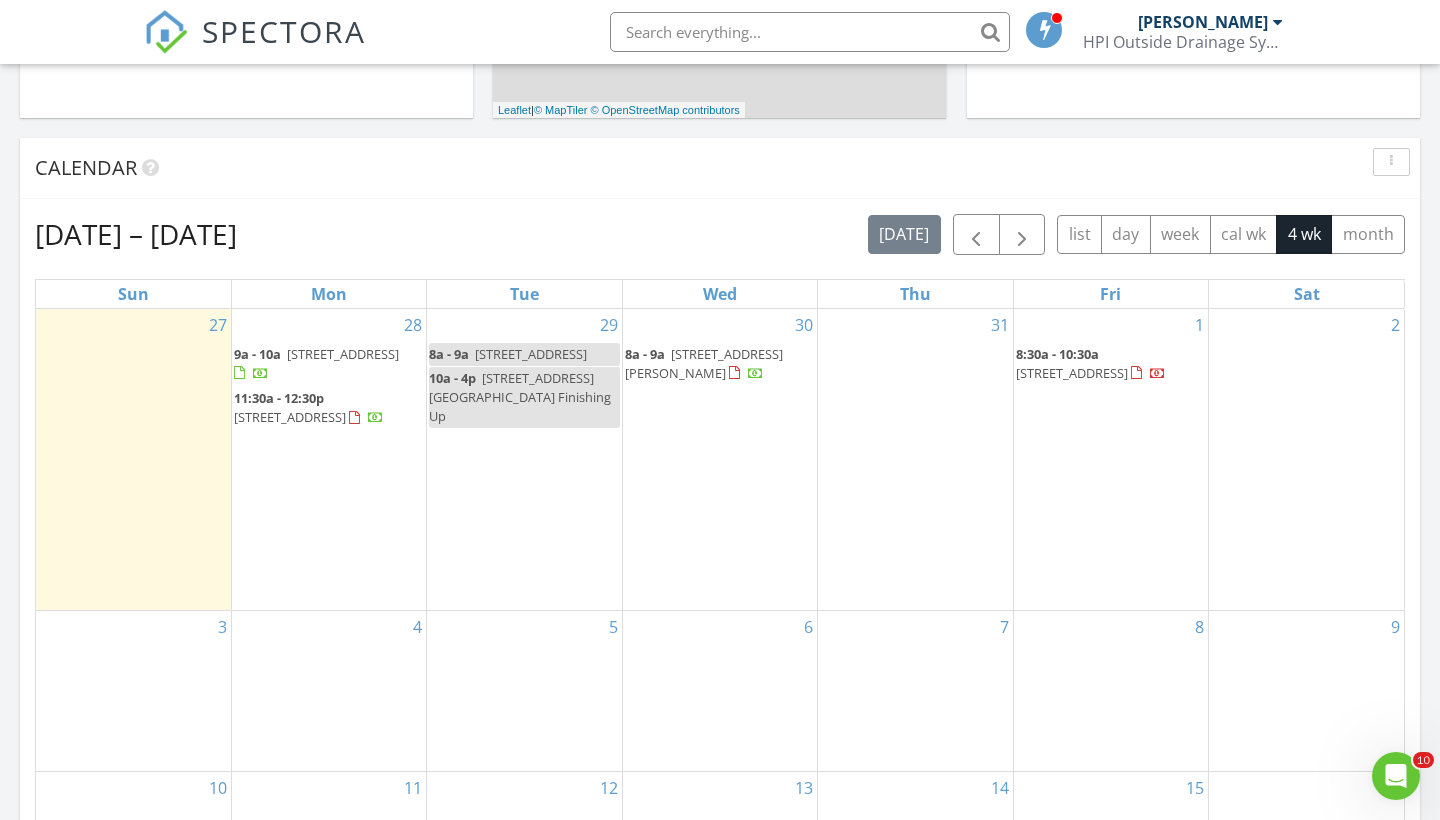 scroll, scrollTop: 743, scrollLeft: 0, axis: vertical 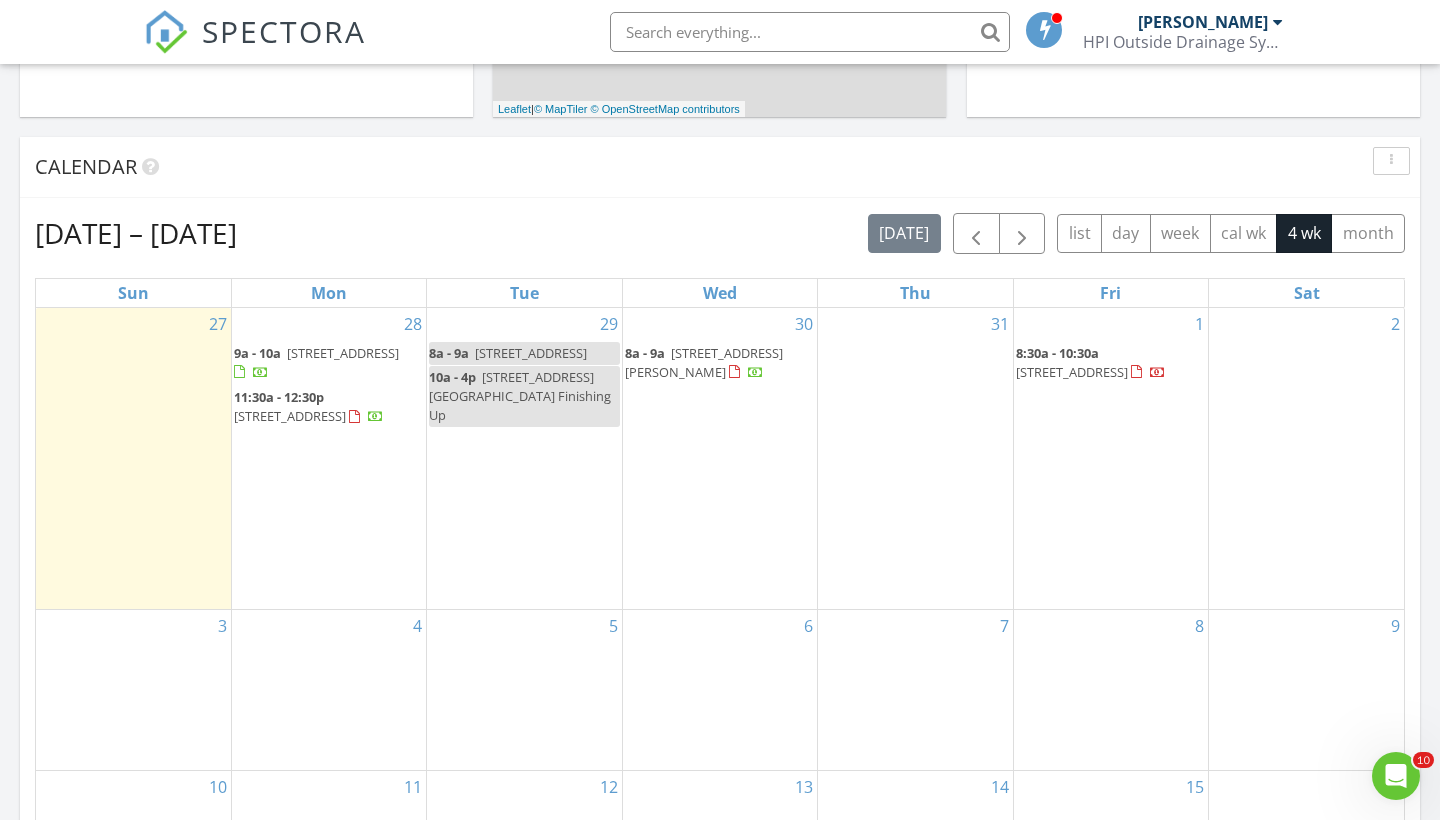 click on "Calendar" at bounding box center (705, 167) 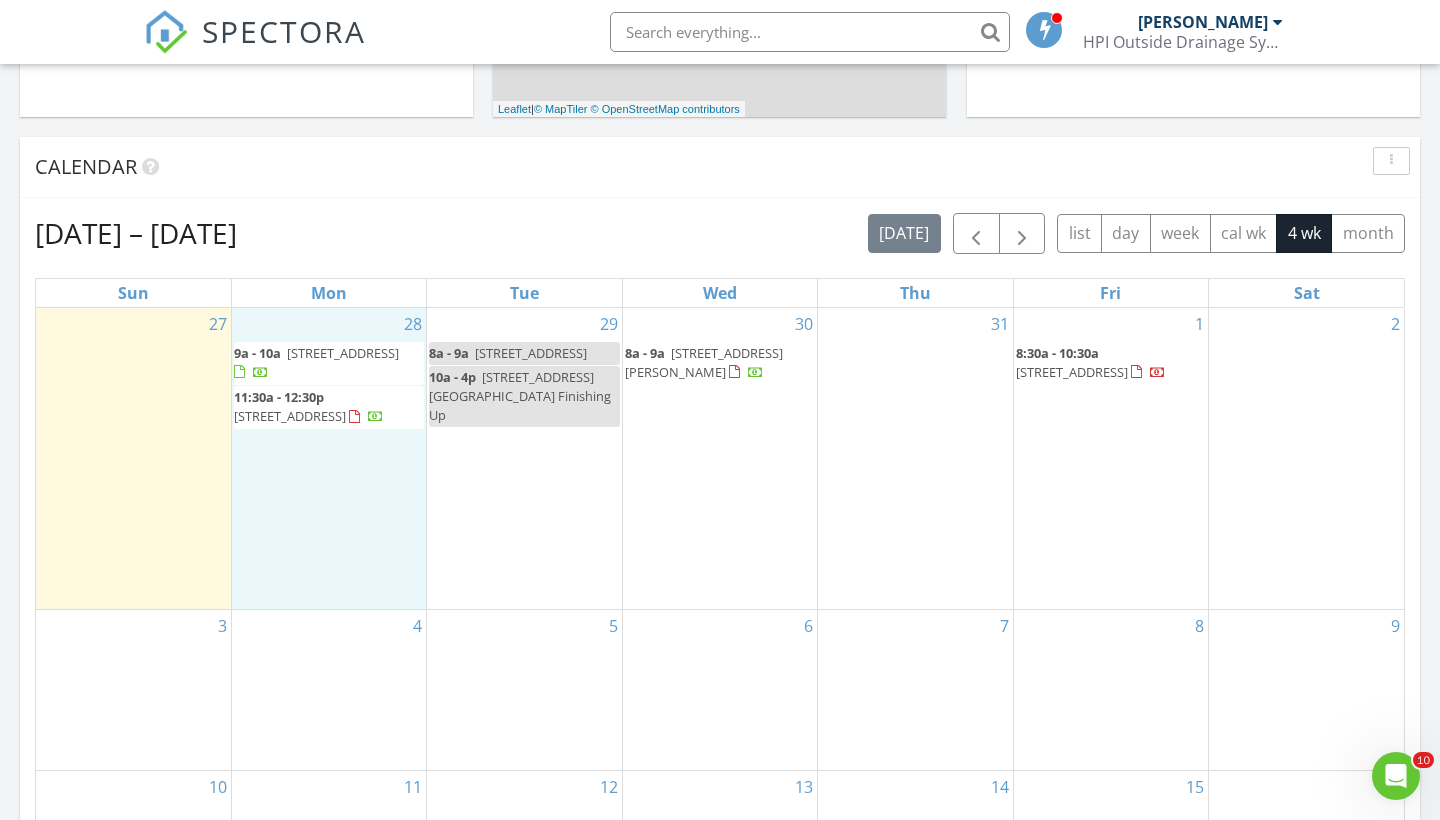 click on "28
9a - 10a
[STREET_ADDRESS]
11:30a - 12:30p
[STREET_ADDRESS]" at bounding box center (329, 459) 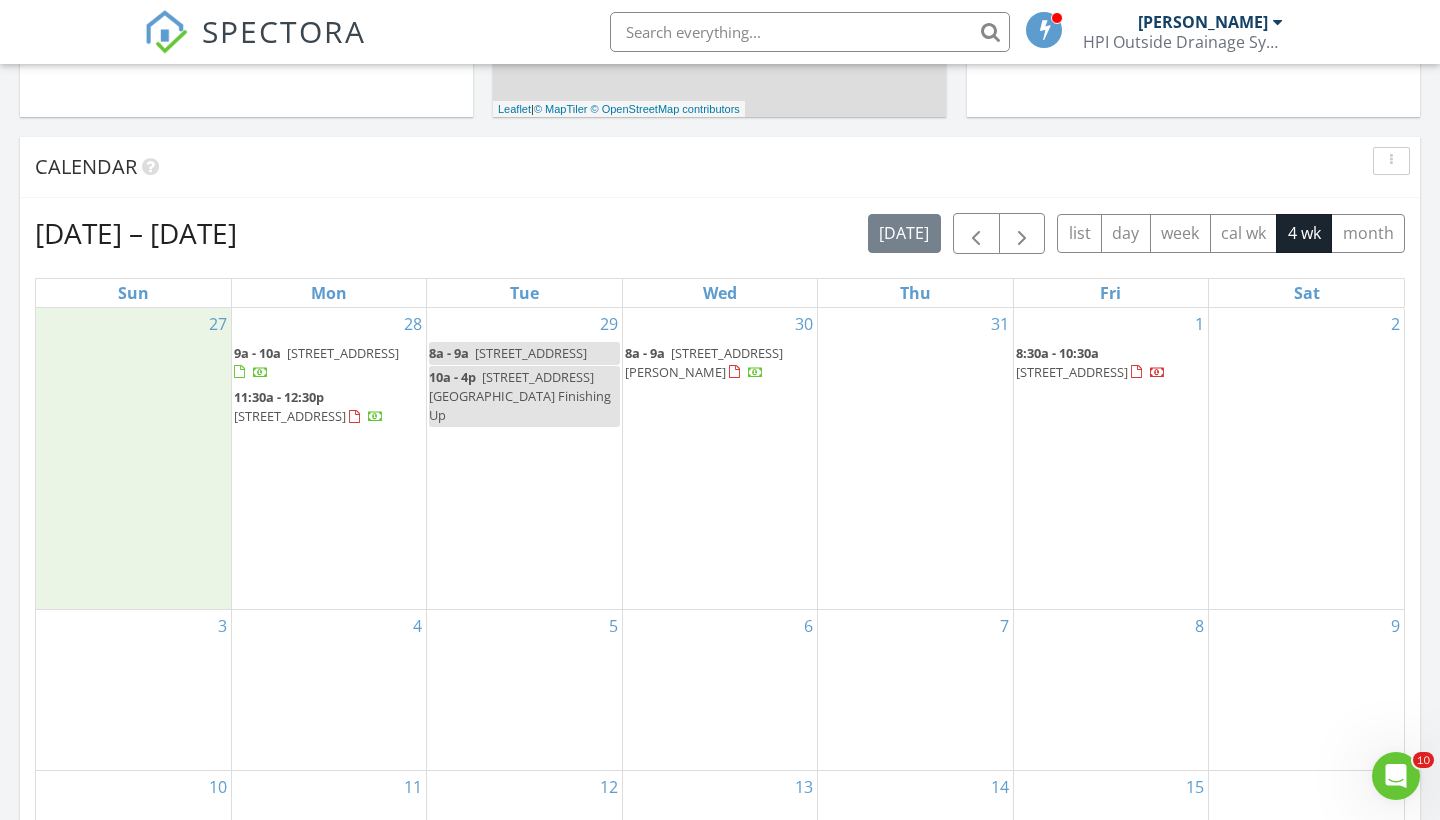 click on "27" at bounding box center [133, 459] 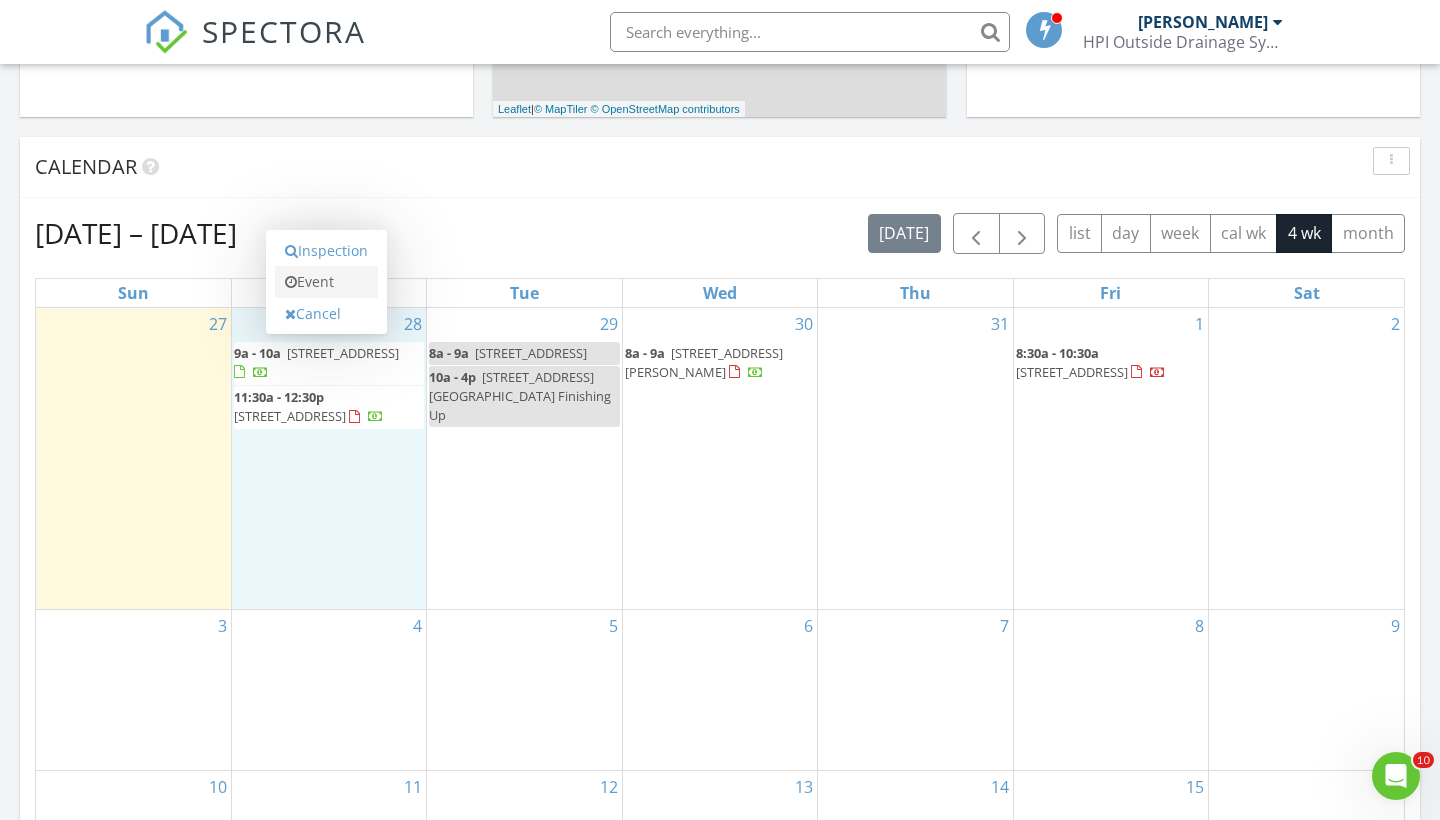 click on "Event" at bounding box center (326, 282) 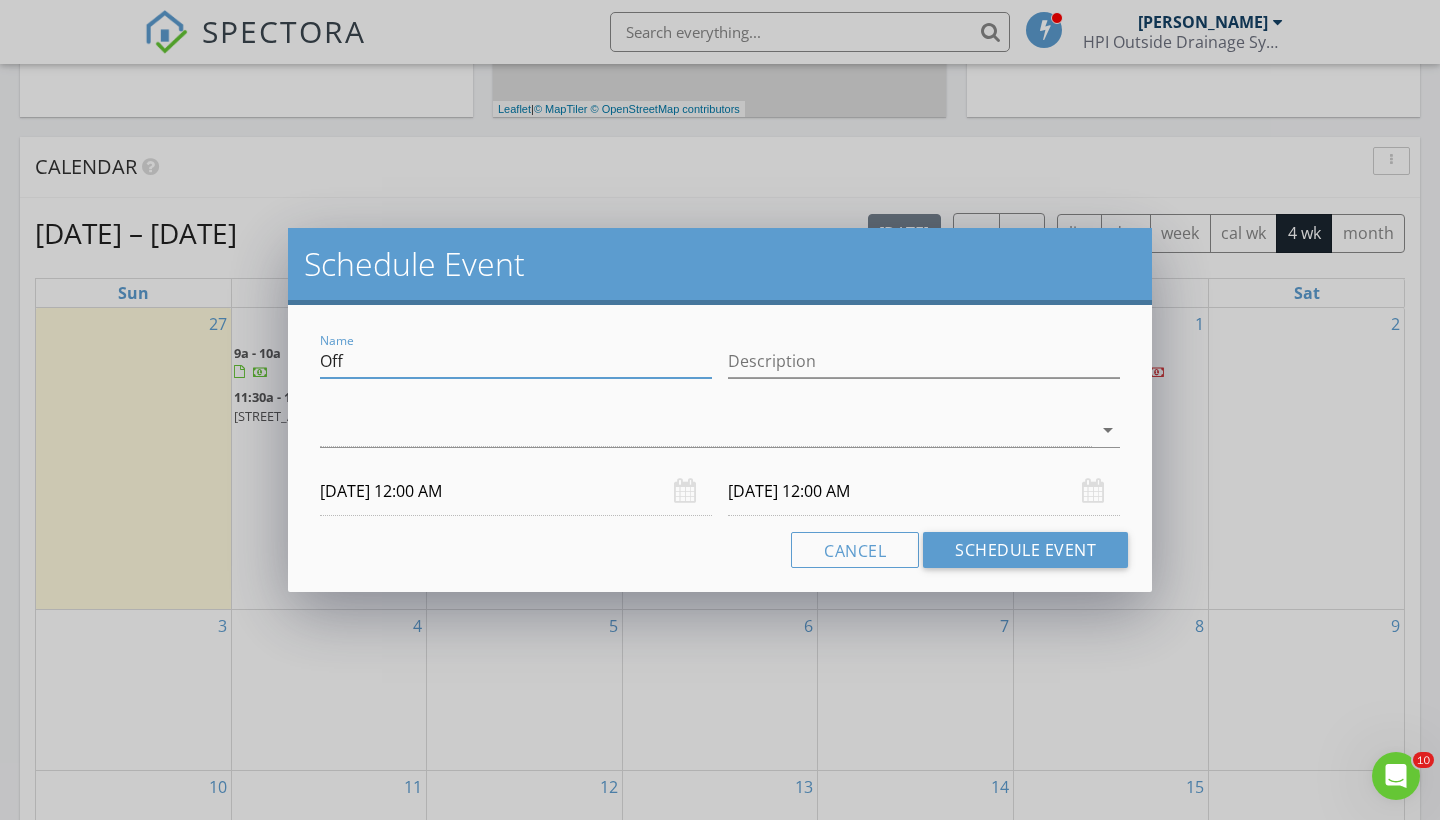 drag, startPoint x: 375, startPoint y: 360, endPoint x: 310, endPoint y: 359, distance: 65.00769 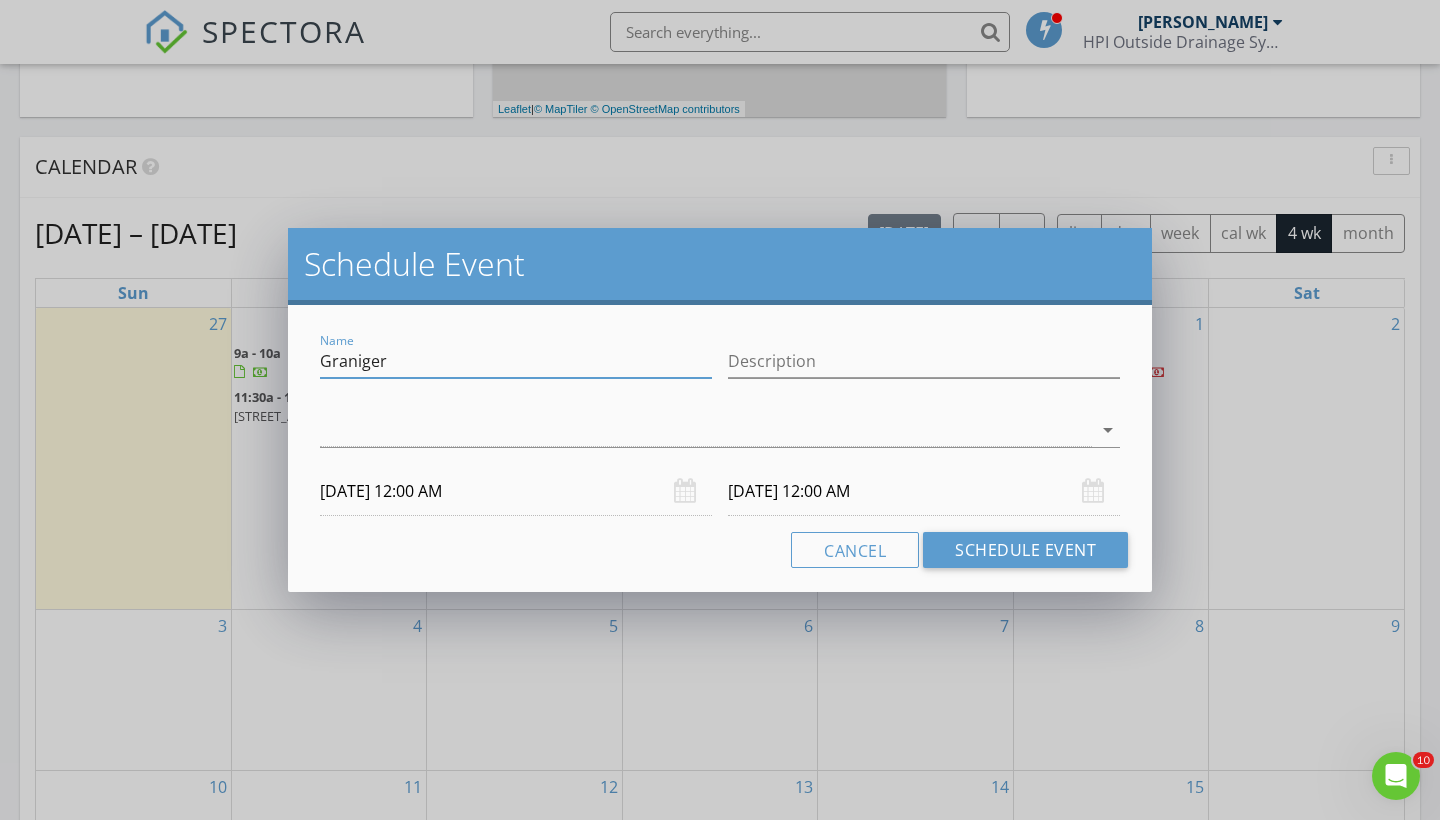 drag, startPoint x: 390, startPoint y: 364, endPoint x: 356, endPoint y: 357, distance: 34.713108 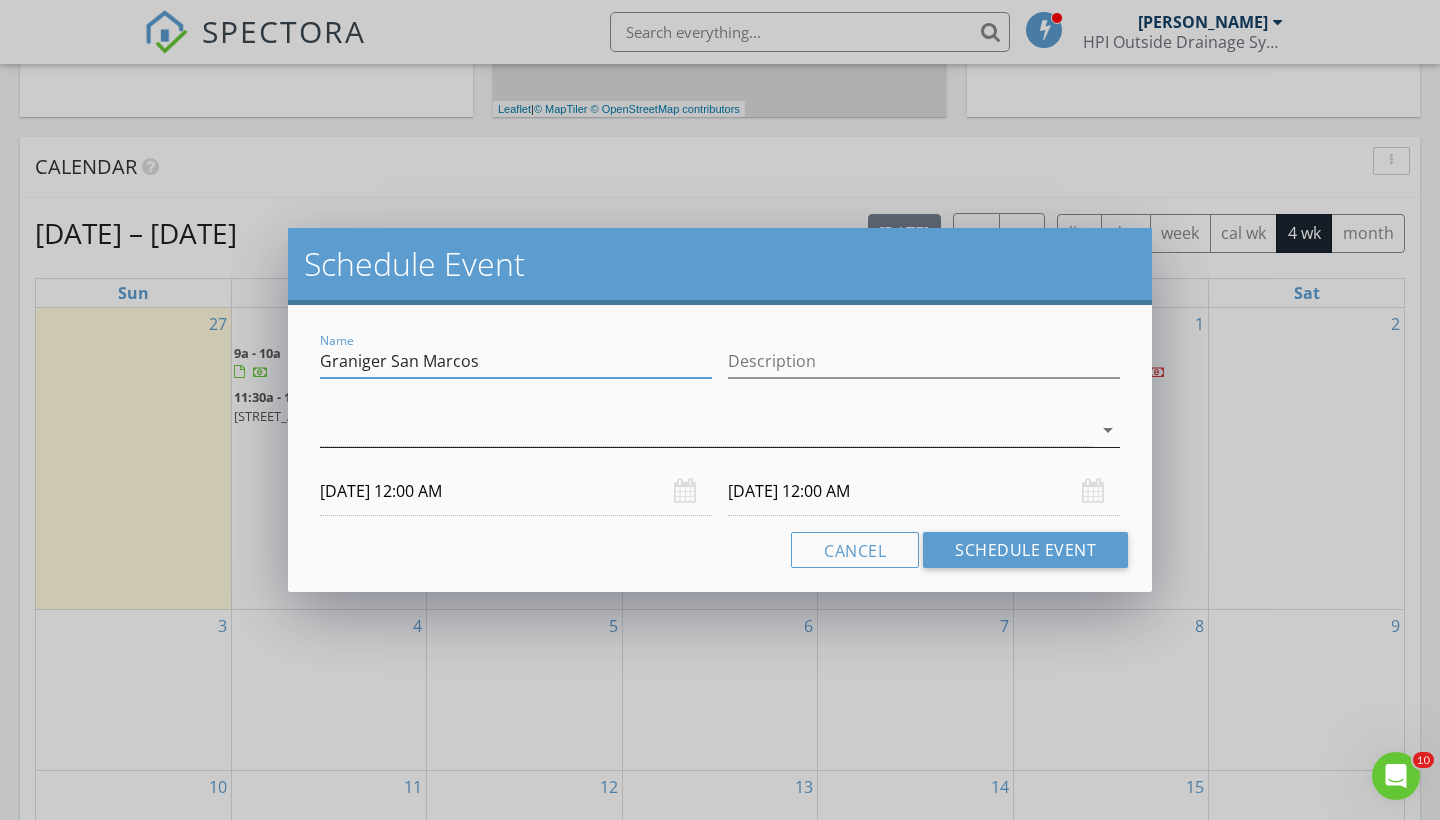 type on "Graniger San Marcos" 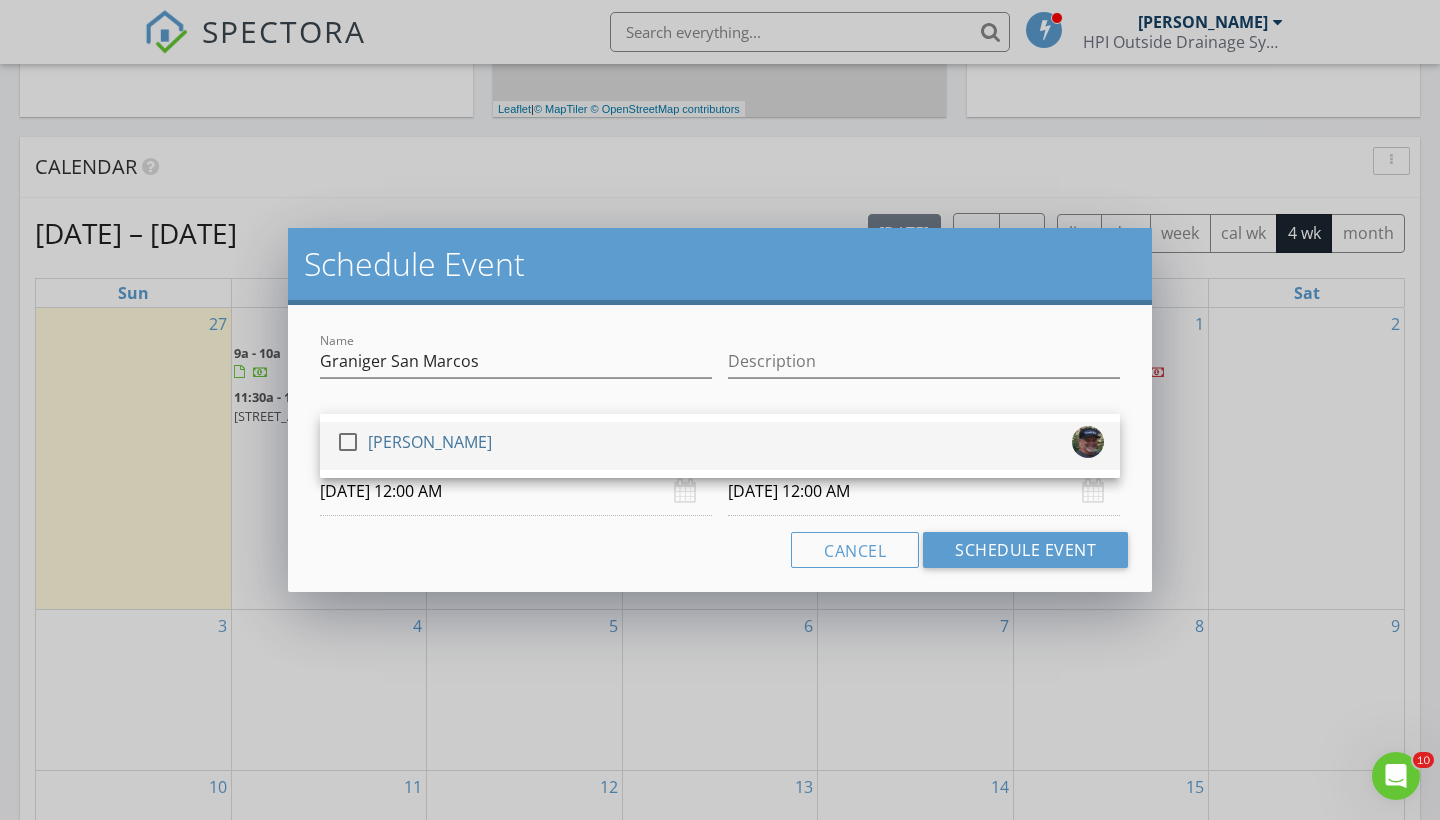 click at bounding box center [348, 442] 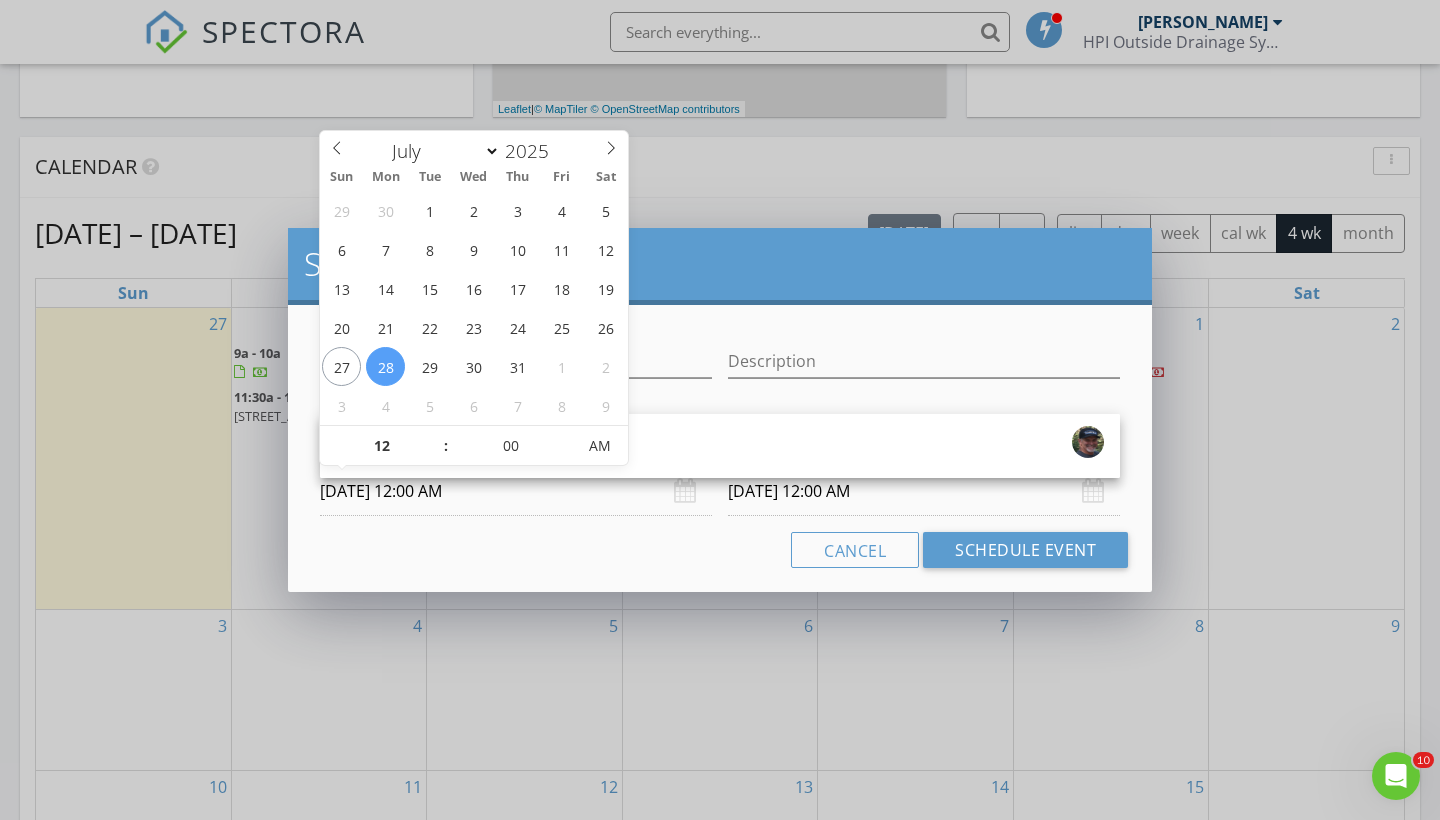 click on "[DATE] 12:00 AM" at bounding box center [516, 491] 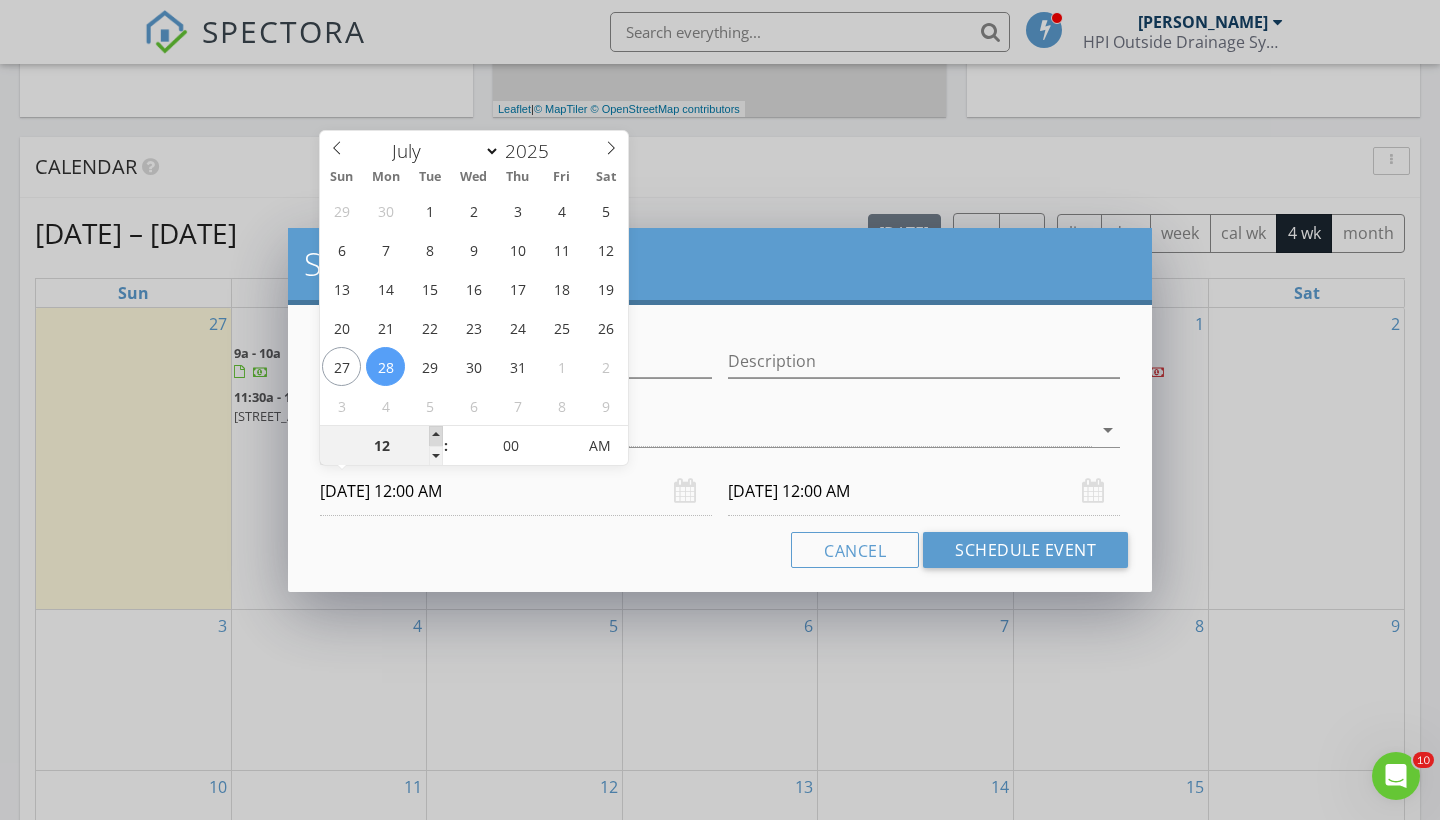 type on "01" 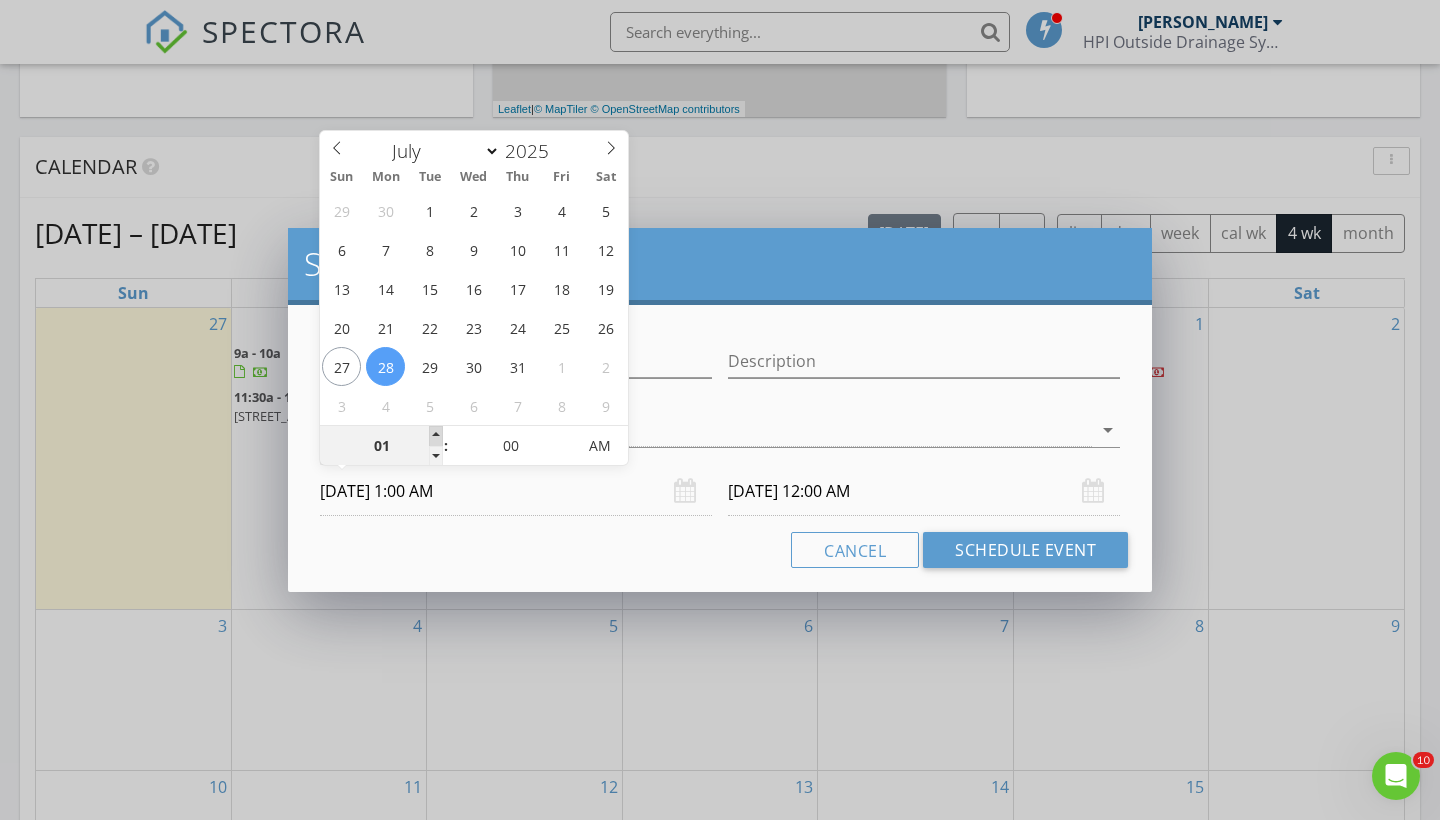 click at bounding box center (436, 436) 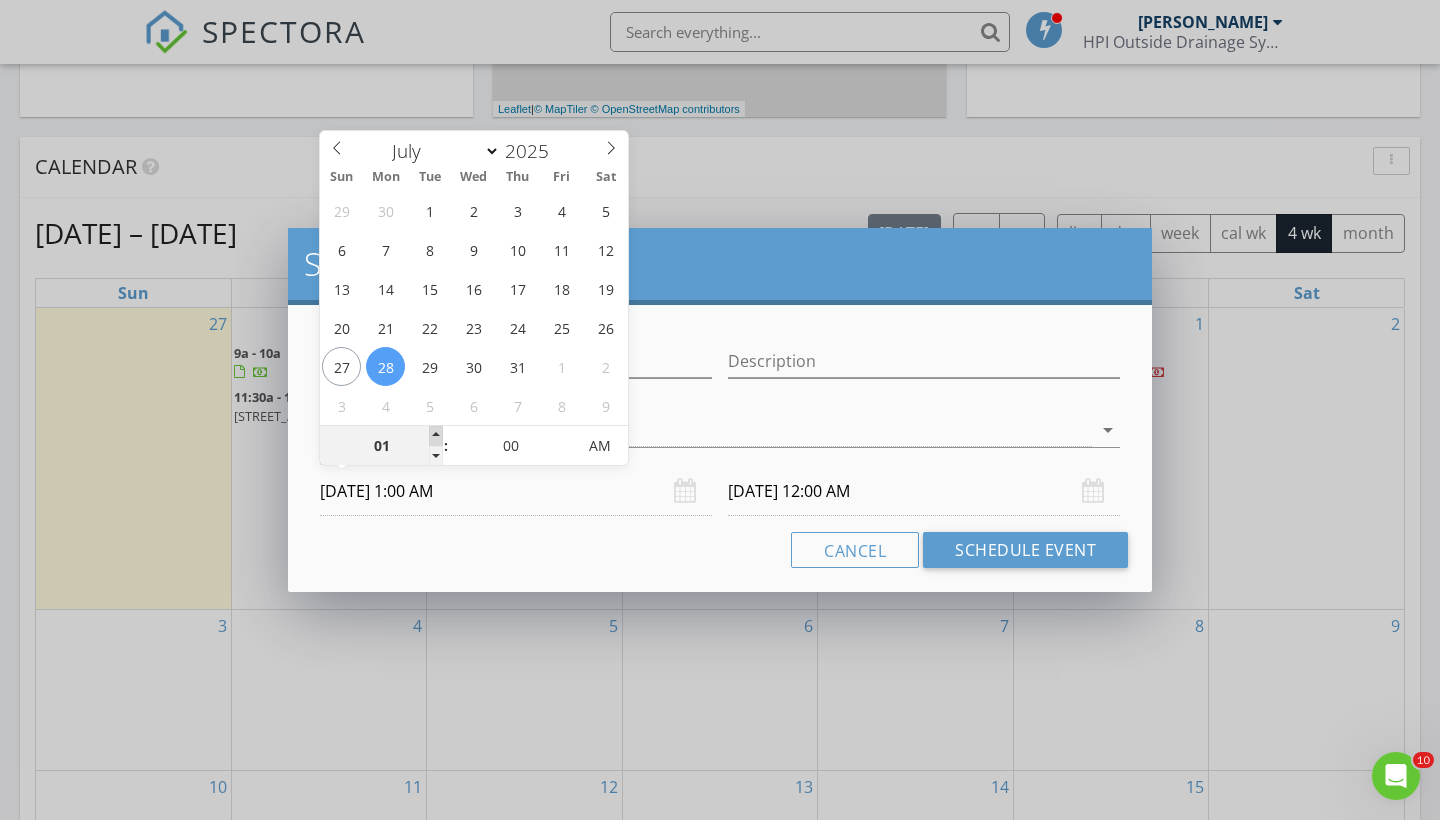 type on "02" 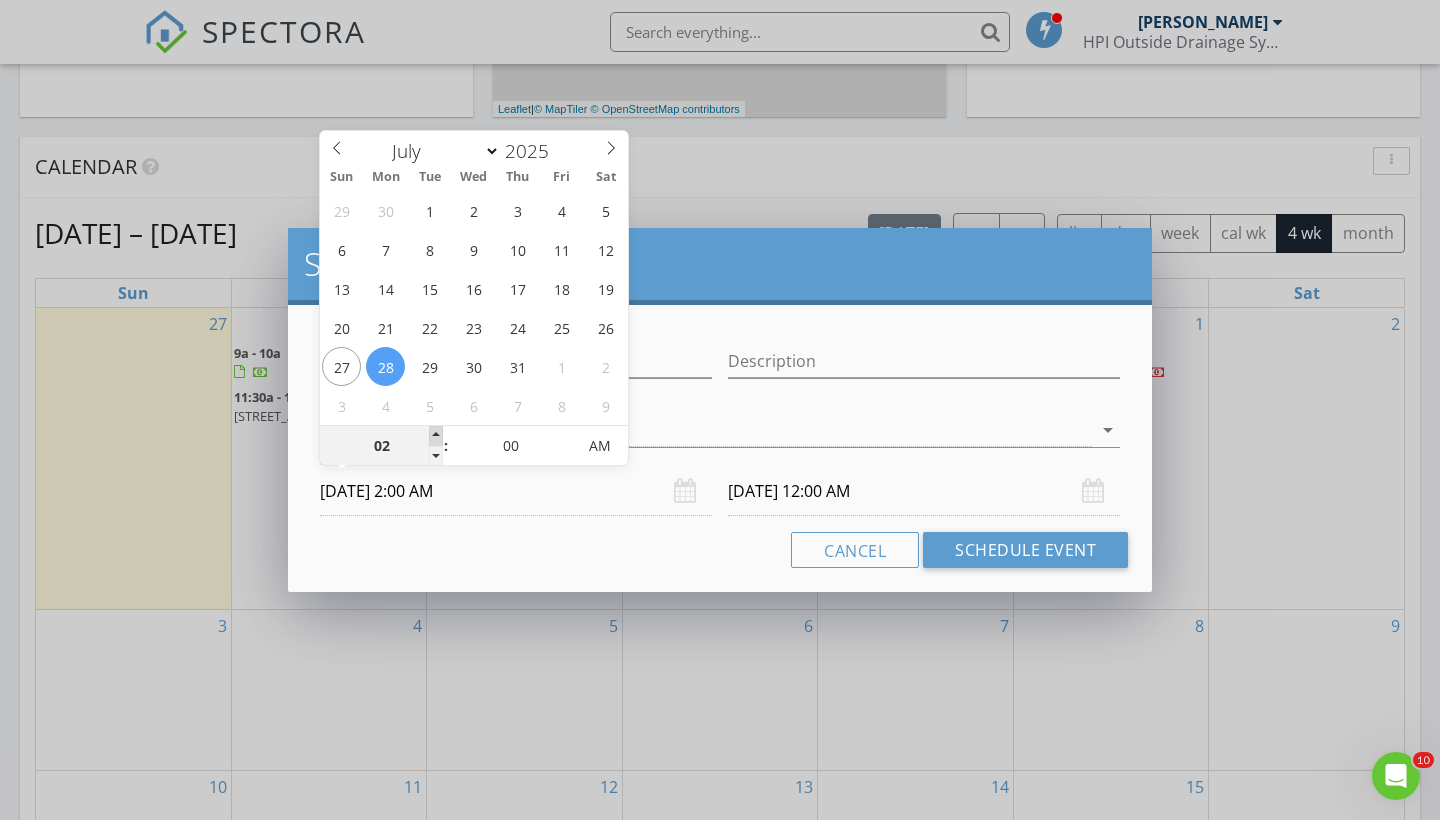 click at bounding box center (436, 436) 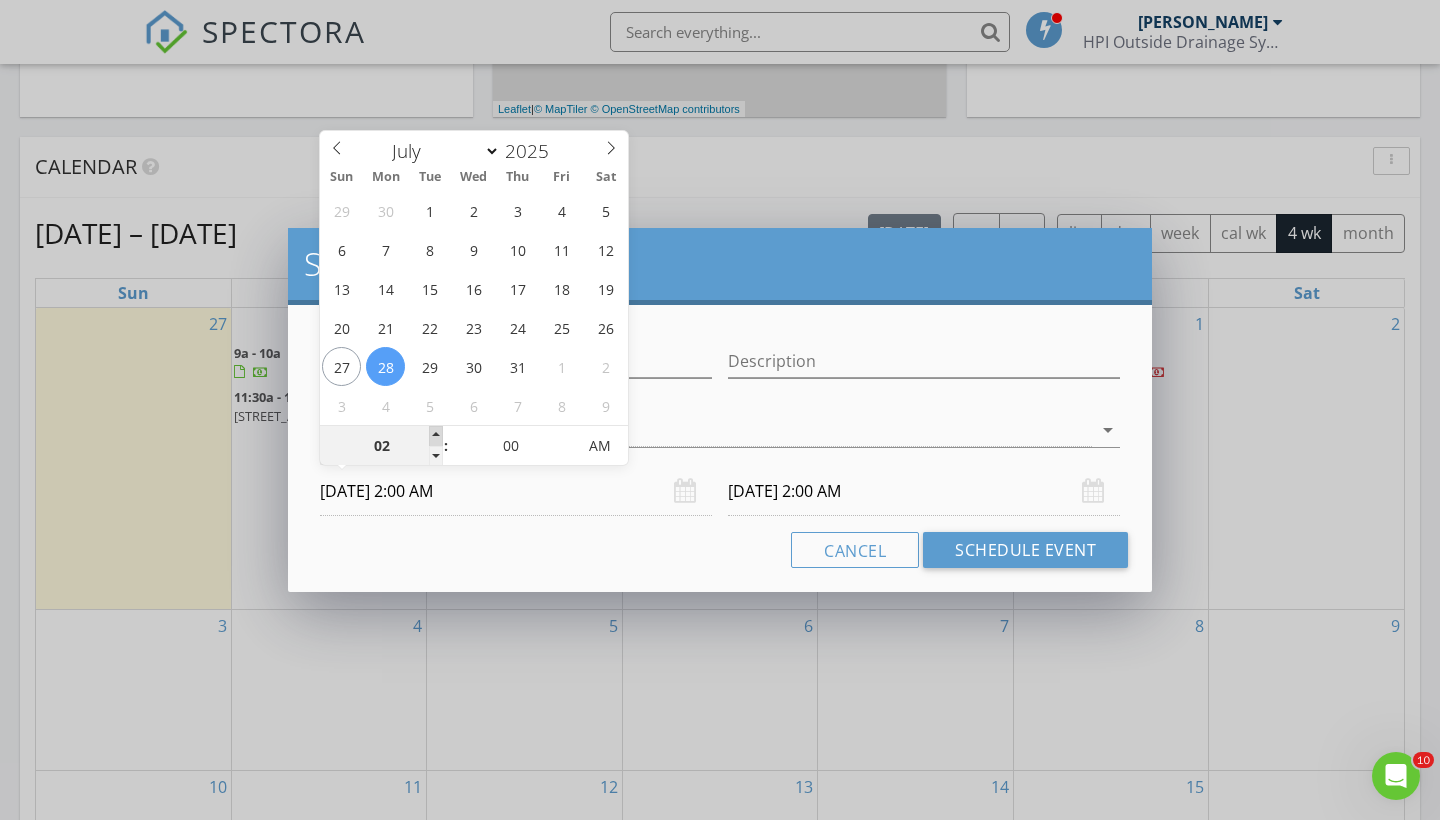 type on "03" 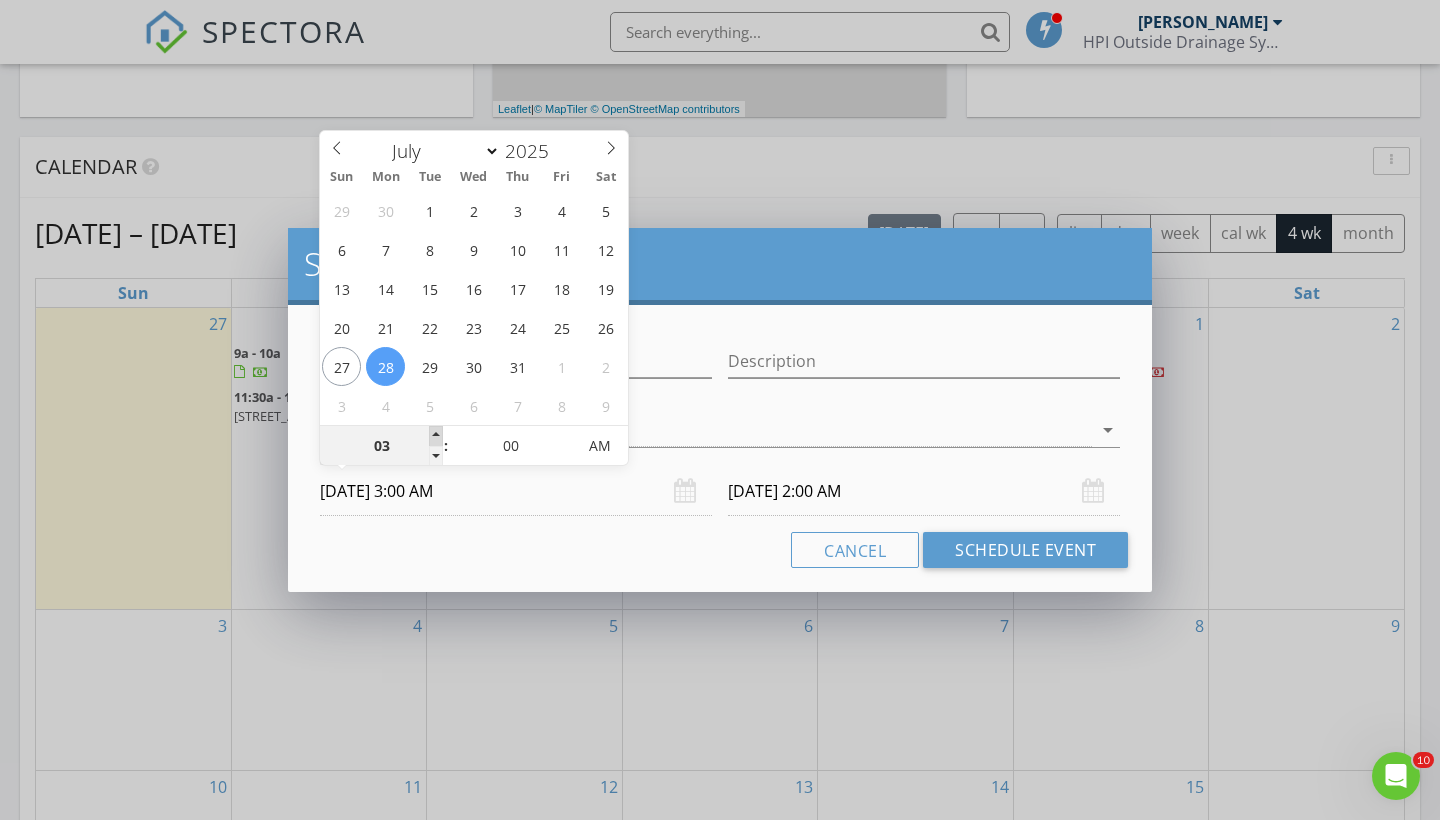 click at bounding box center [436, 436] 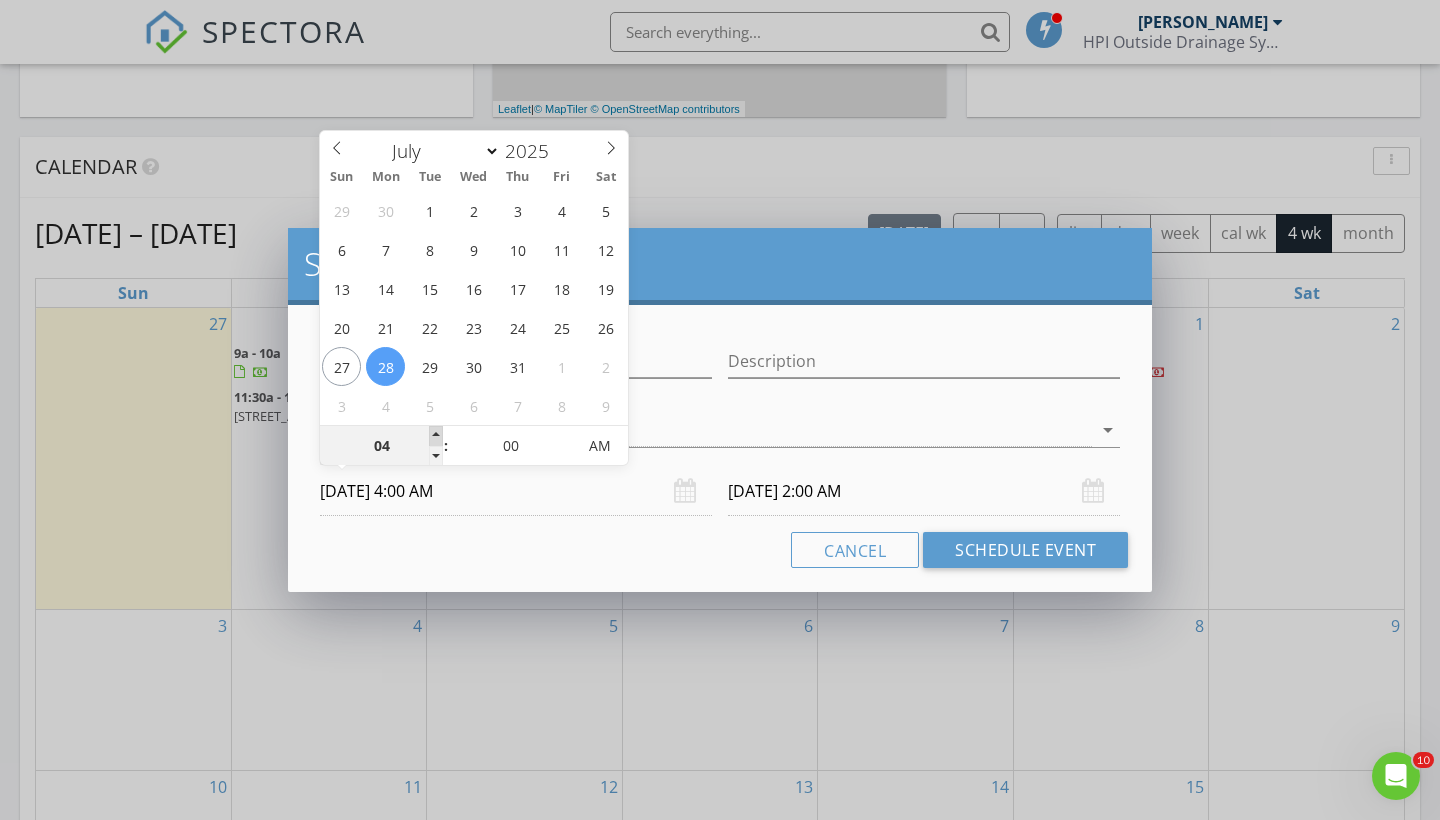 click at bounding box center [436, 436] 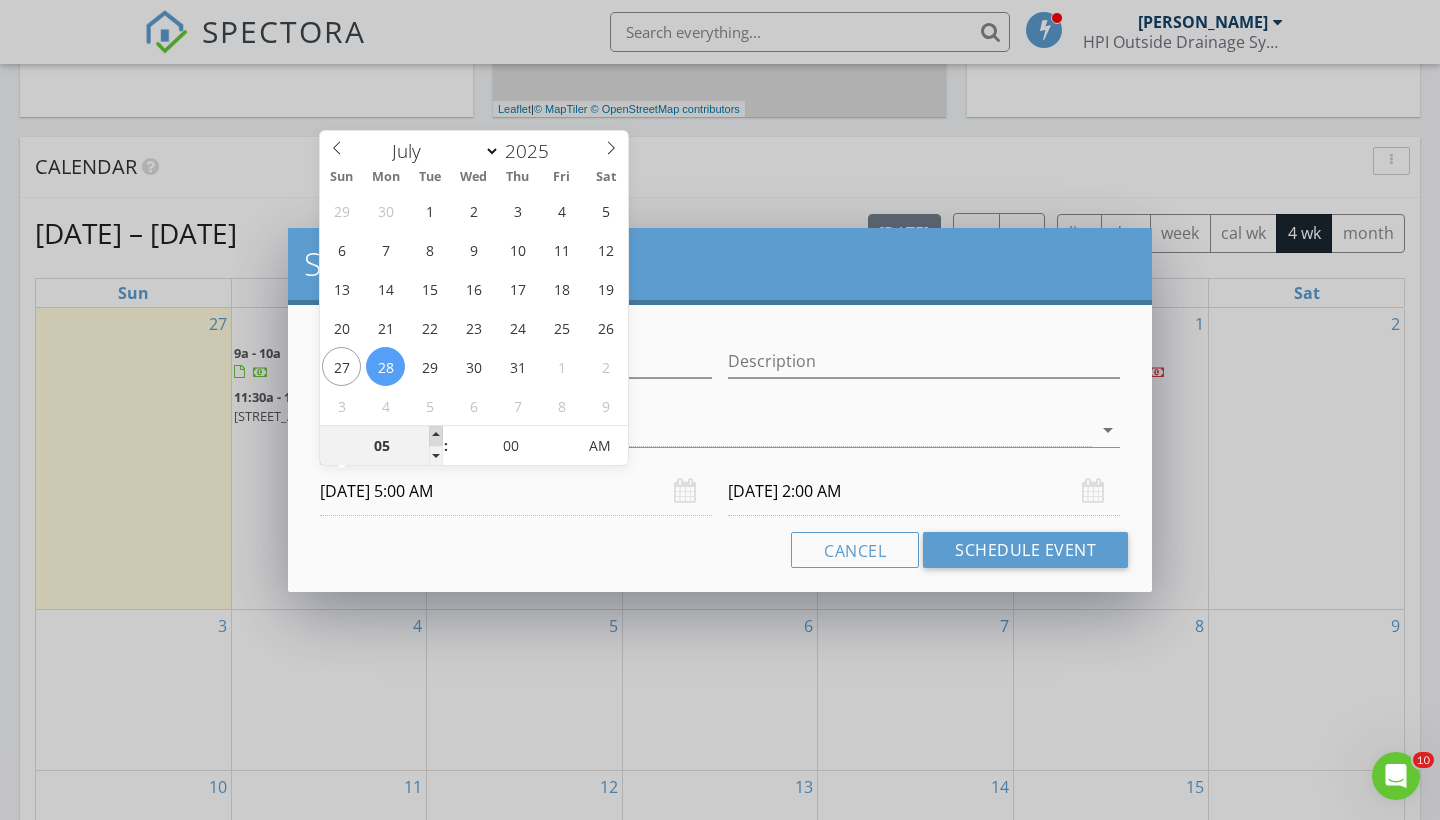 type on "05" 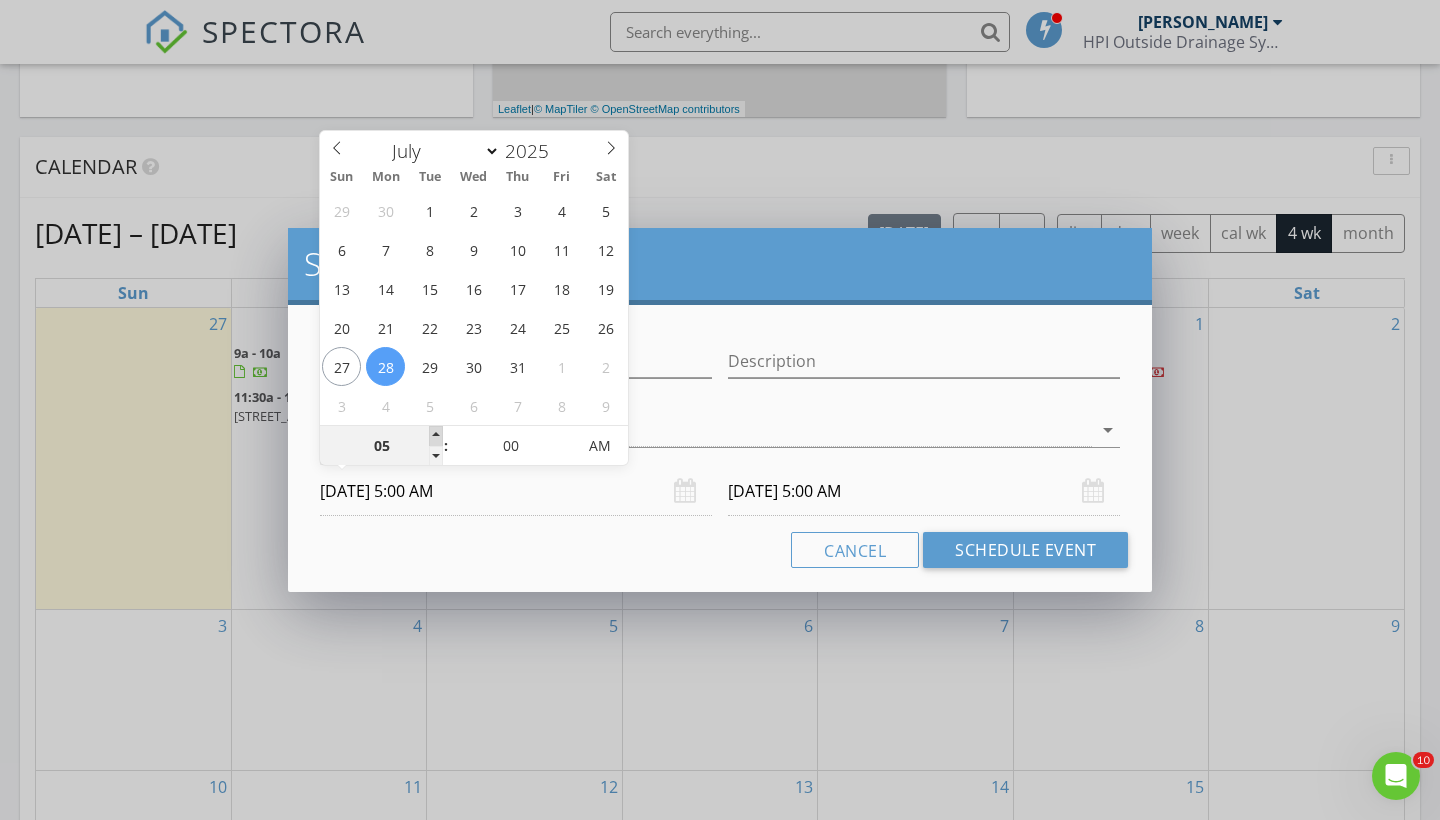 click at bounding box center (436, 436) 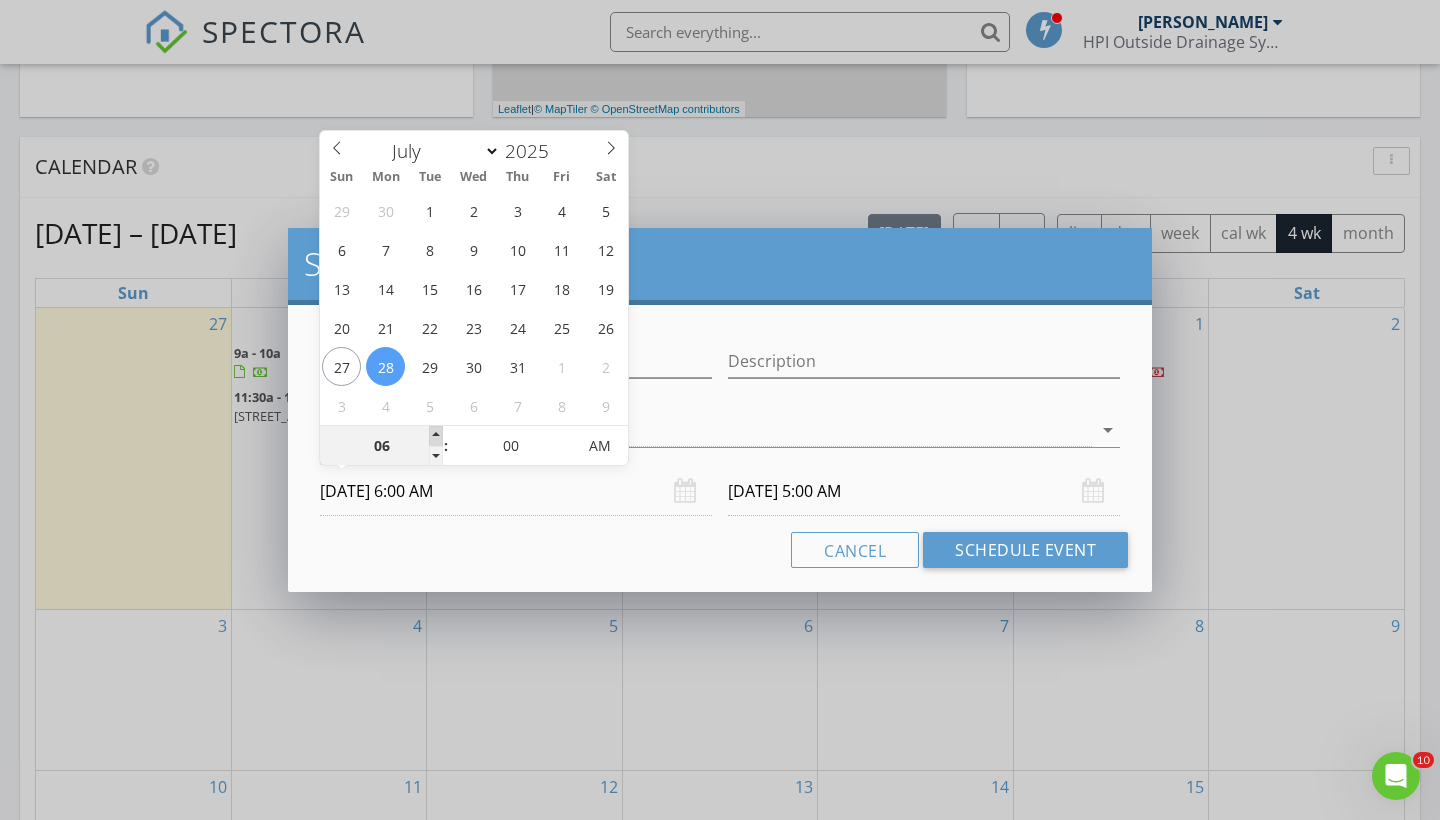 click at bounding box center (436, 436) 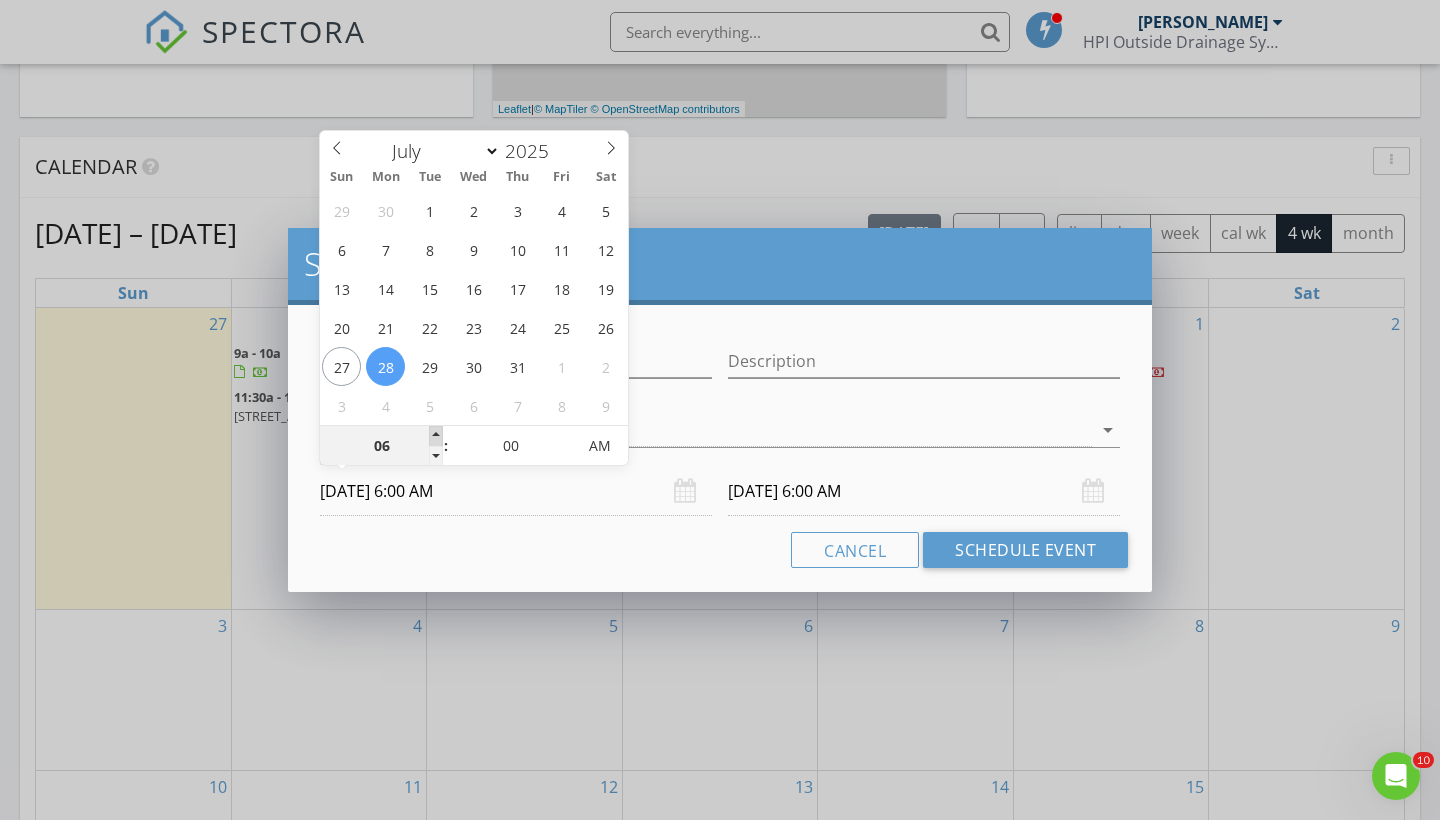 type on "07" 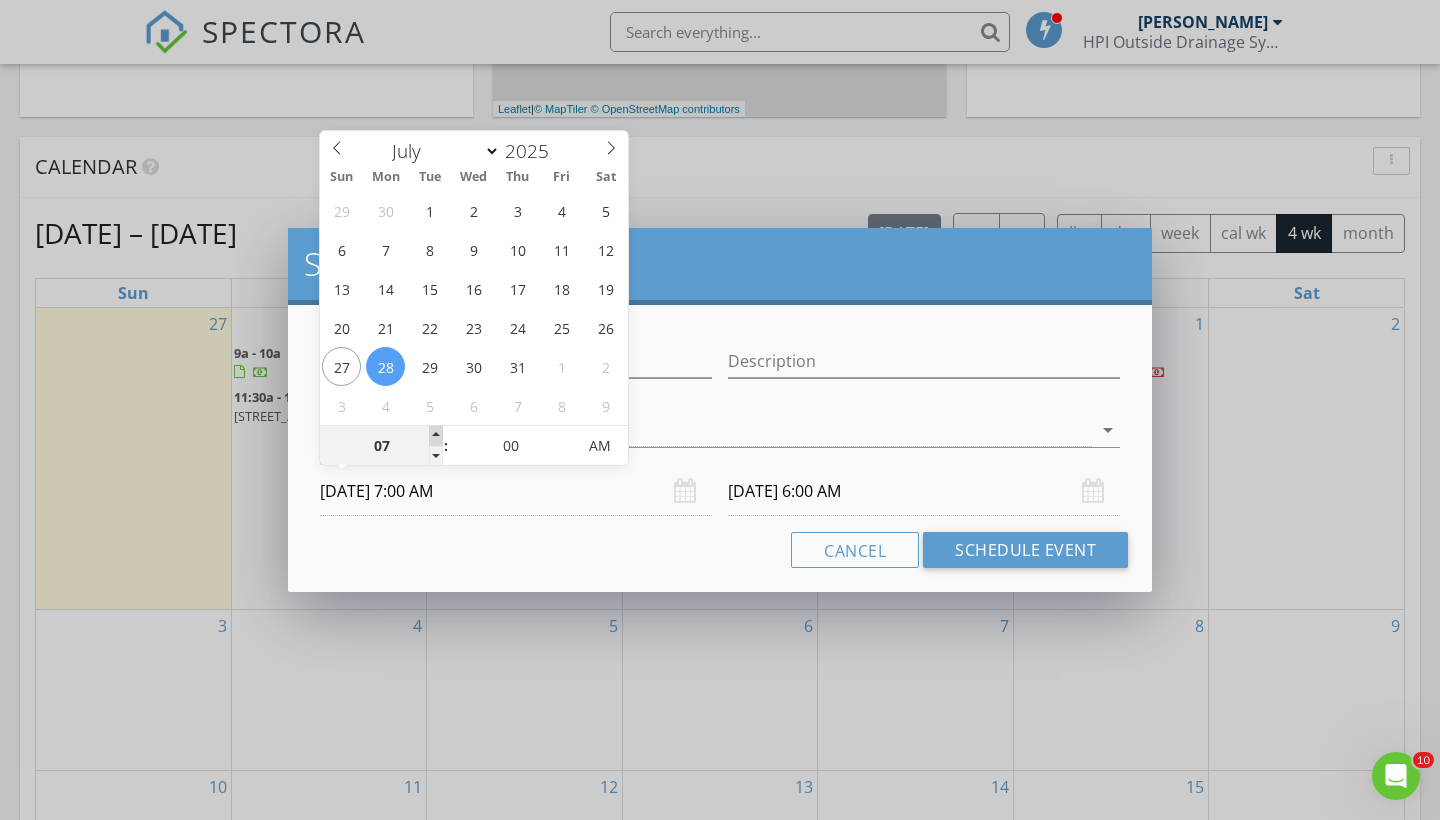 click at bounding box center (436, 436) 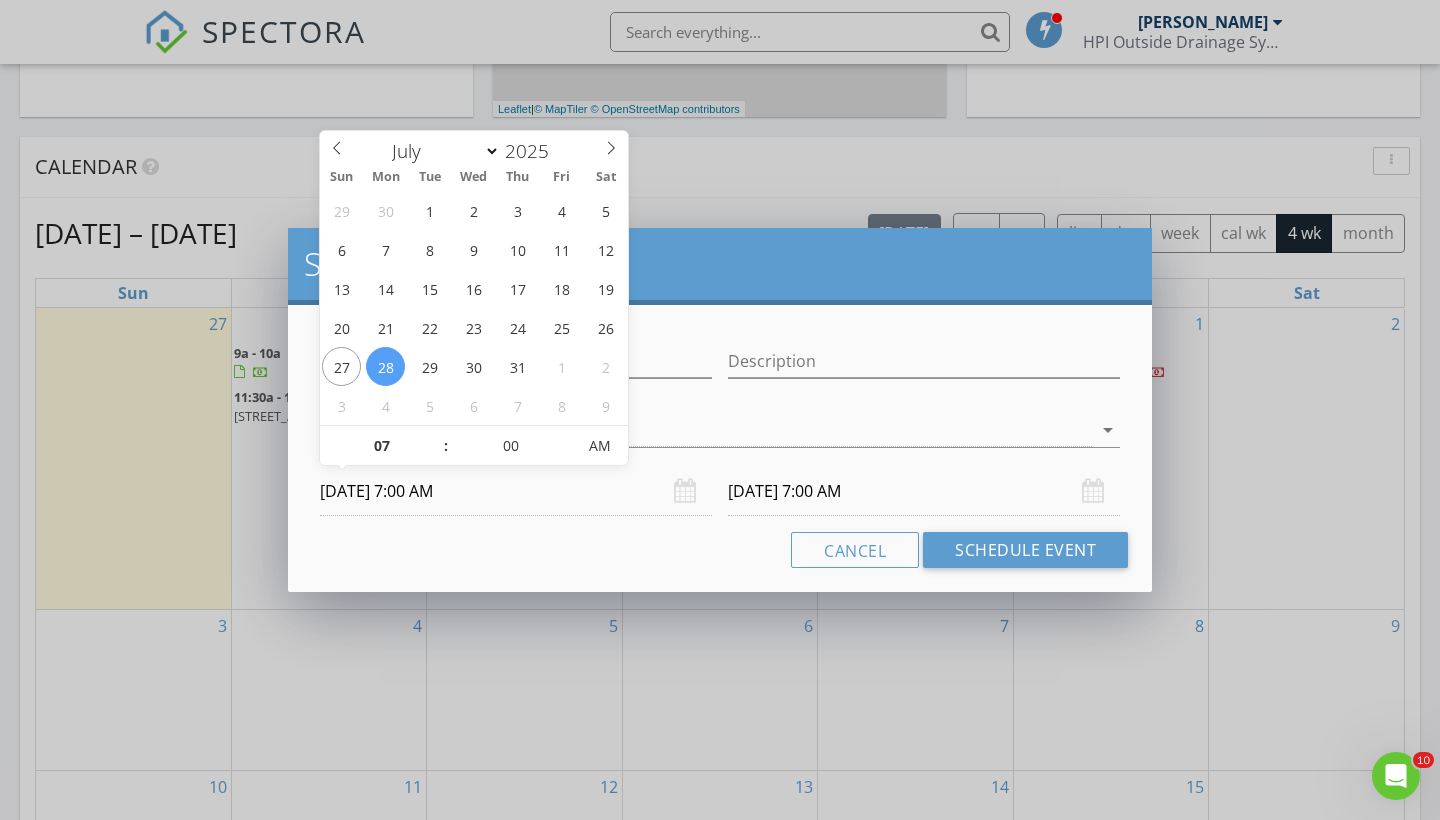 click on "[DATE] 7:00 AM" at bounding box center [924, 491] 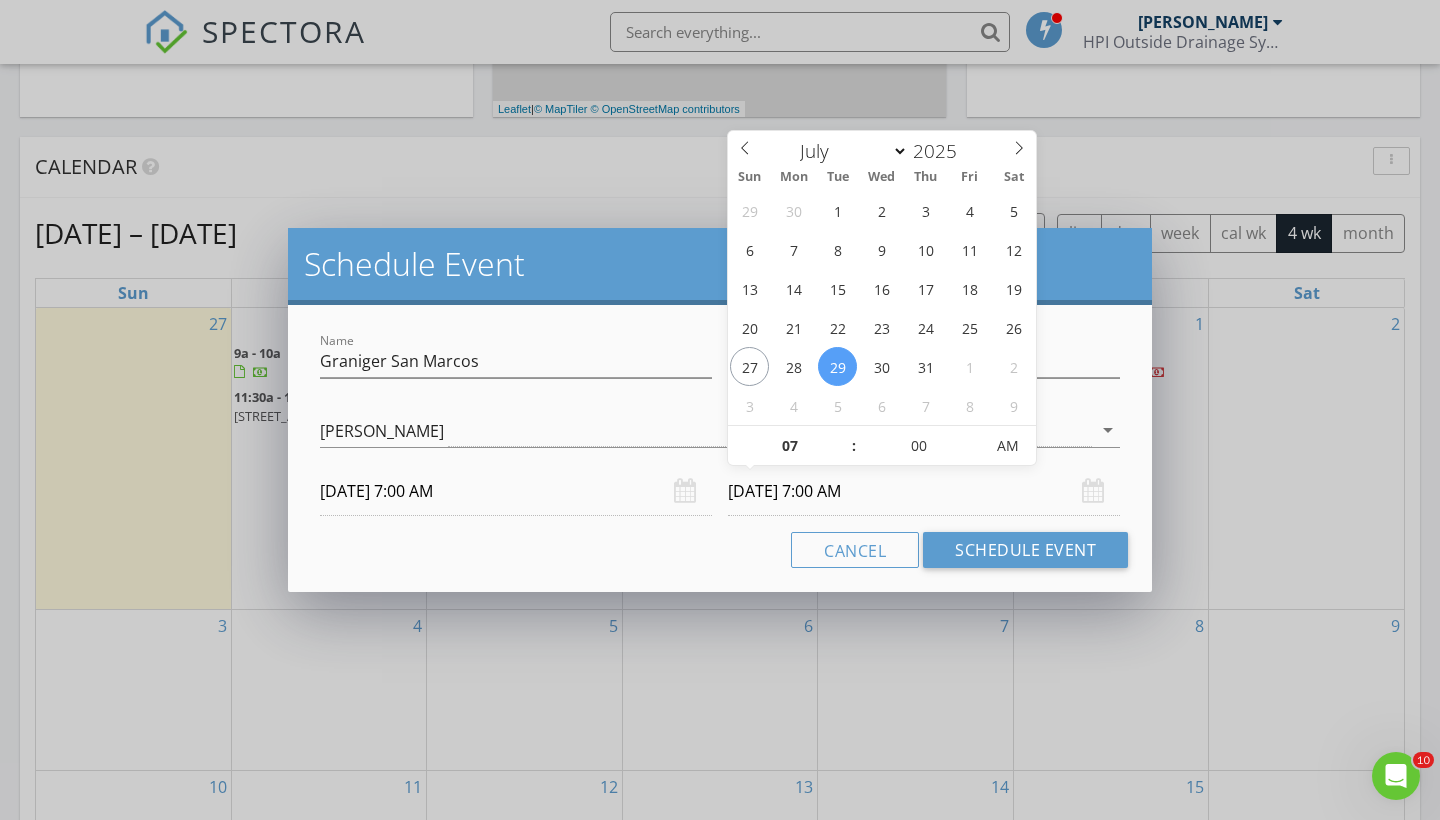 click on "[DATE] 7:00 AM" at bounding box center [924, 491] 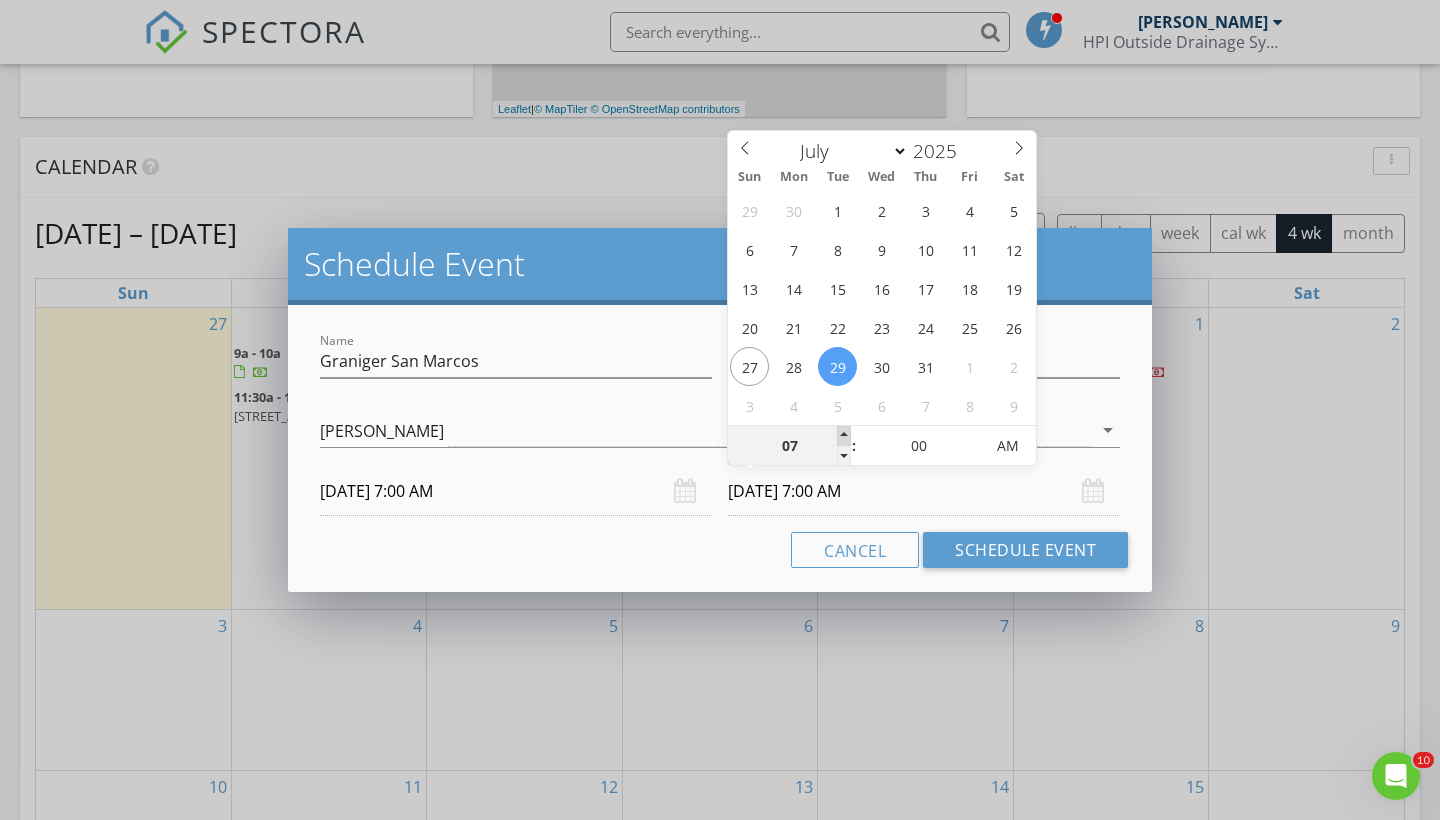 type on "08" 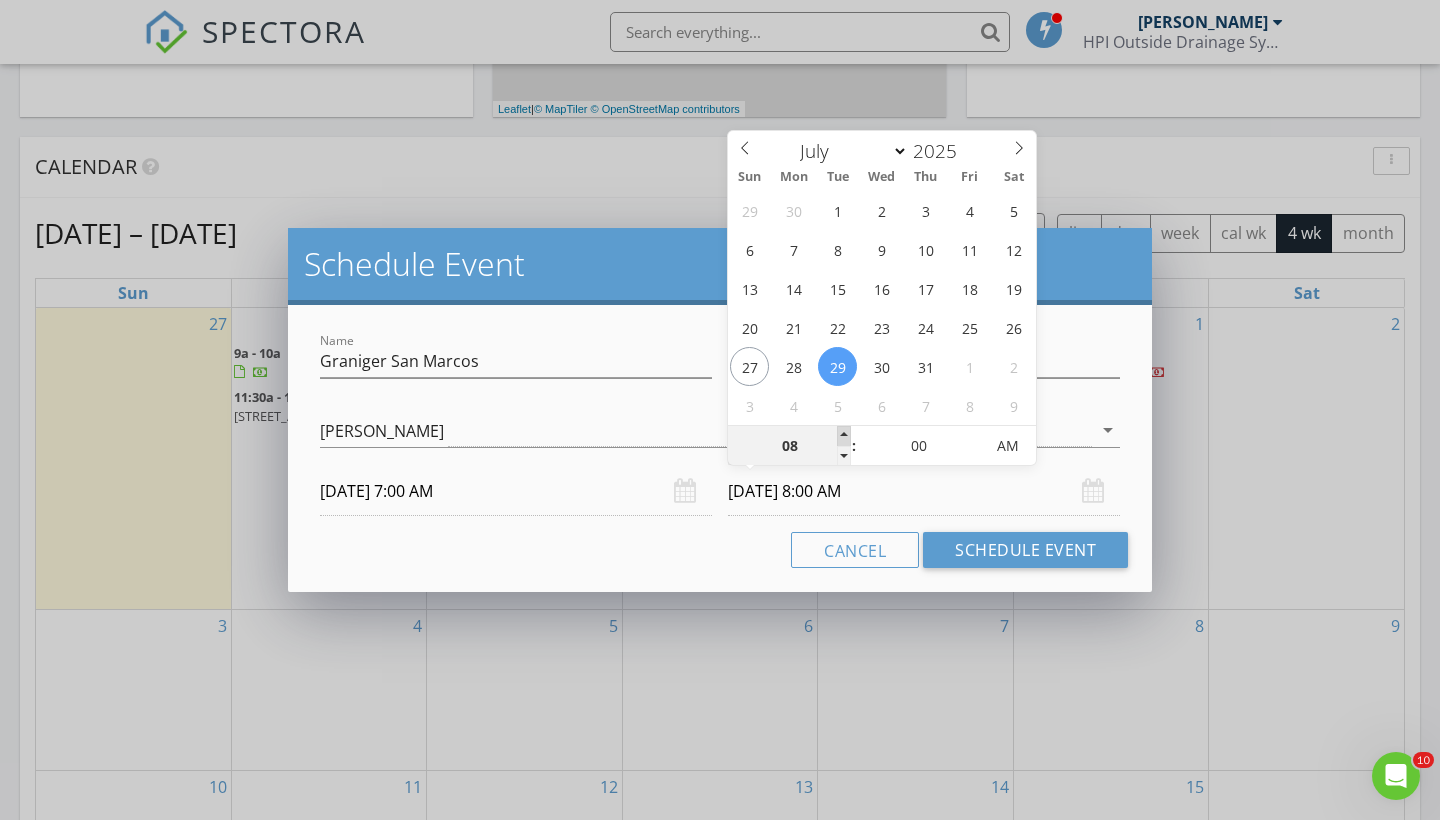 click at bounding box center [844, 436] 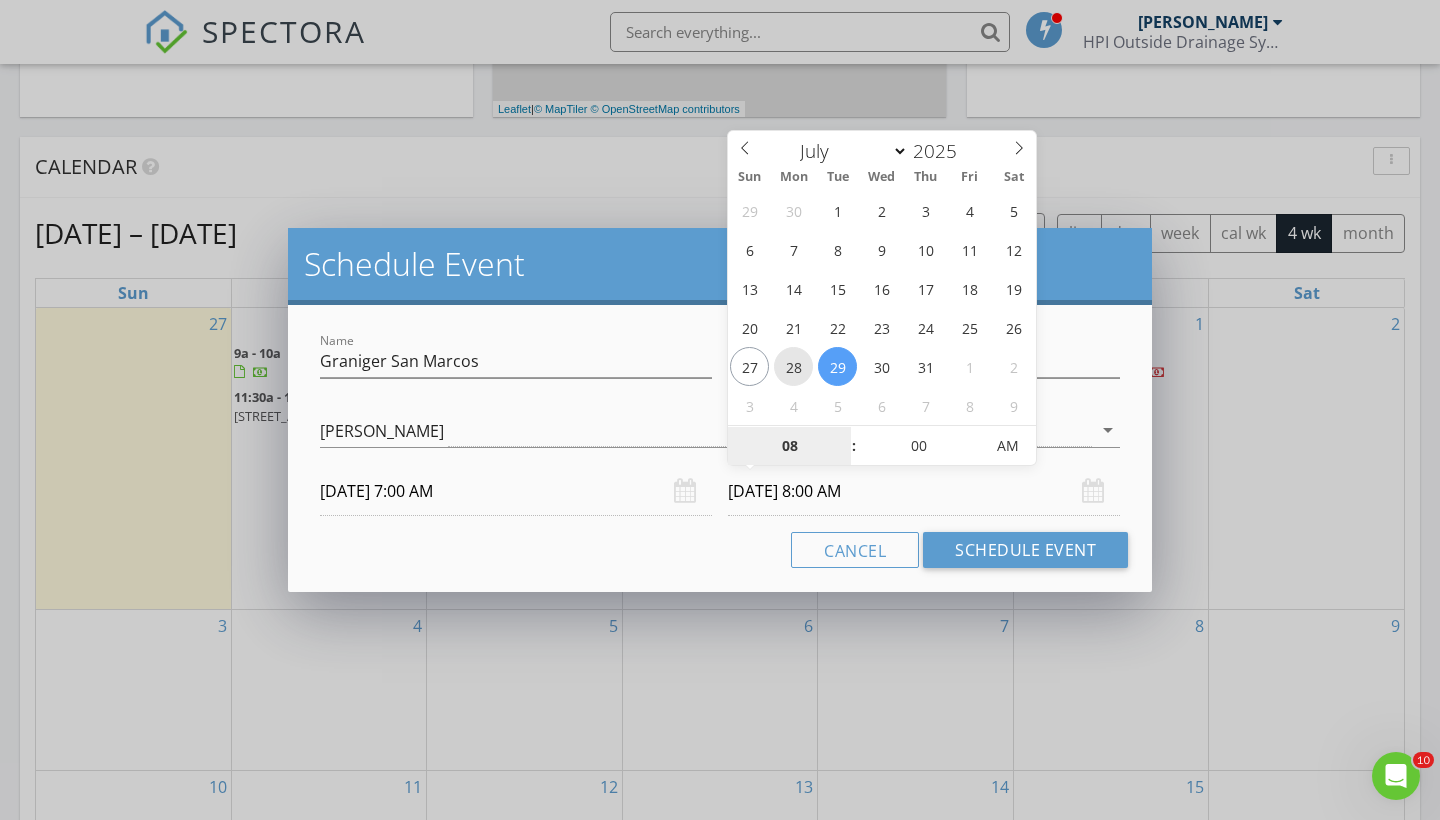type on "[DATE] 8:00 AM" 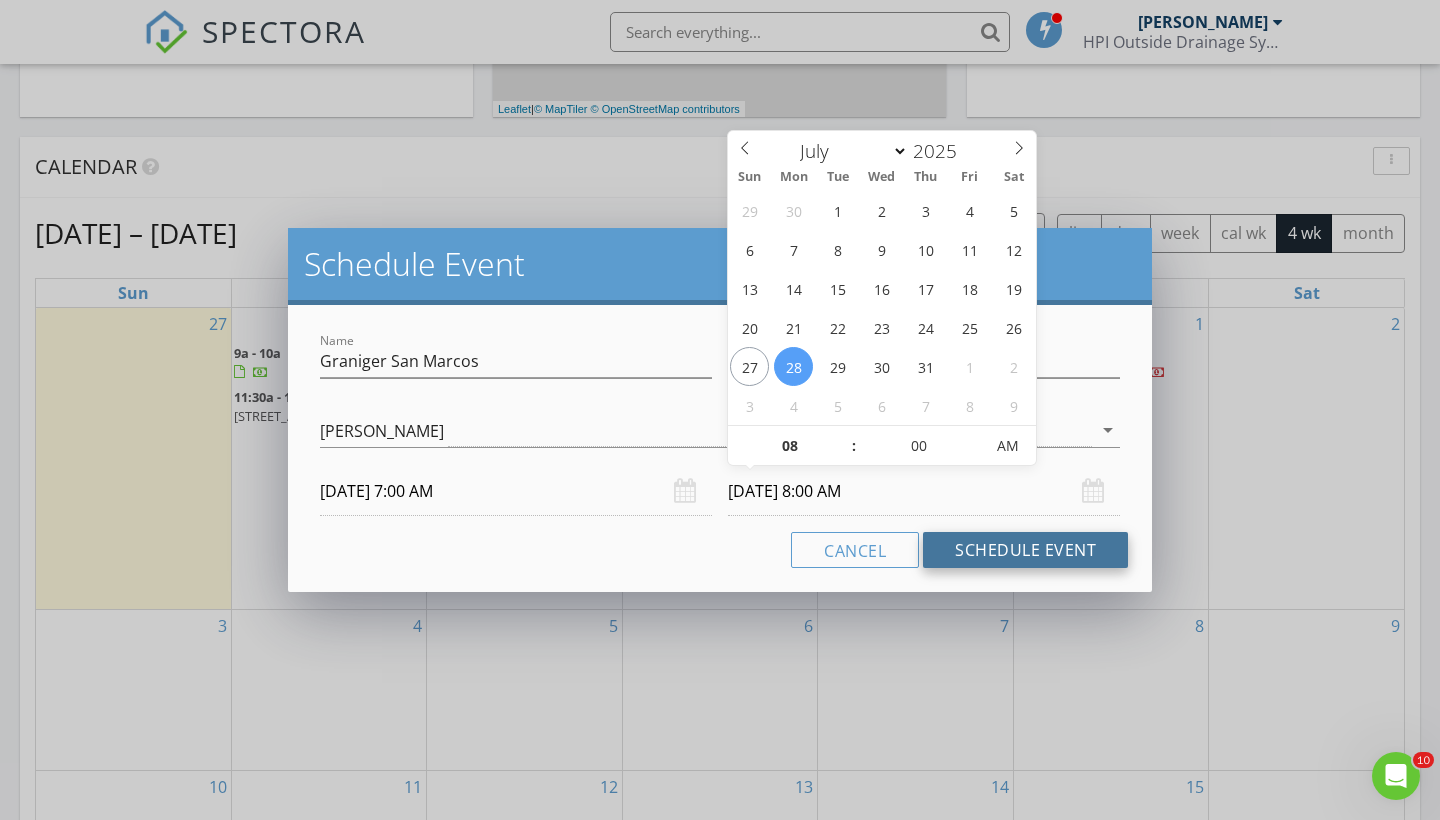 click on "Schedule Event" at bounding box center (1025, 550) 